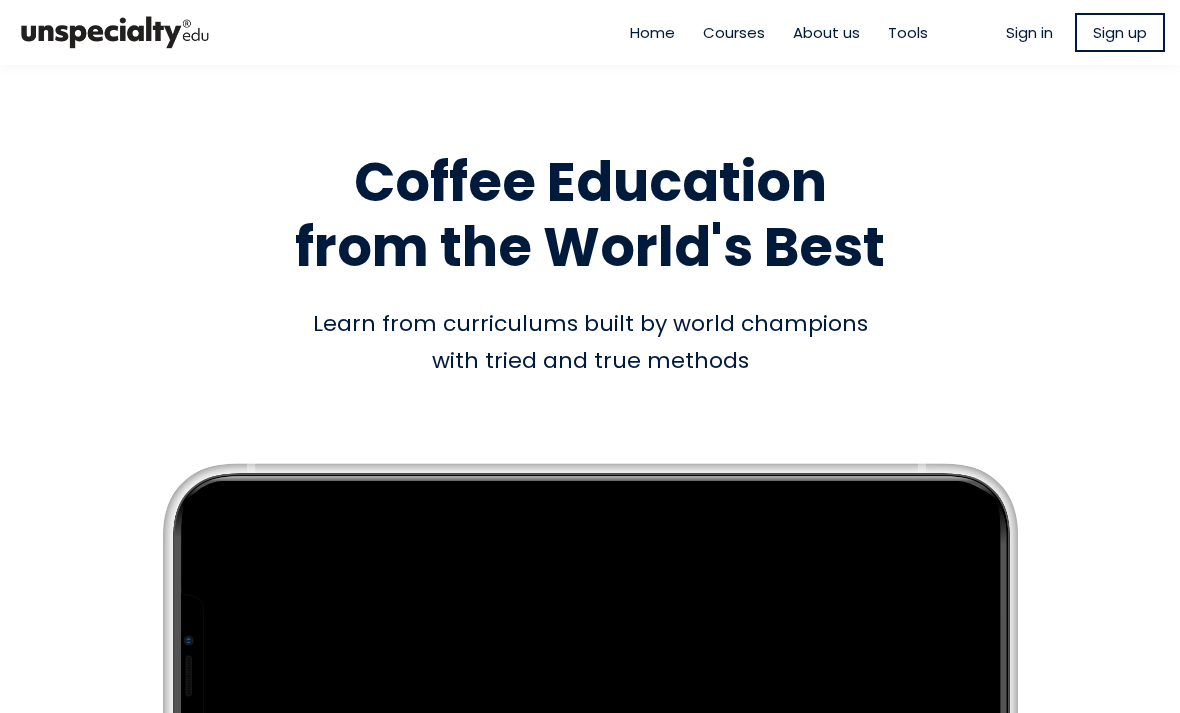 scroll, scrollTop: 0, scrollLeft: 0, axis: both 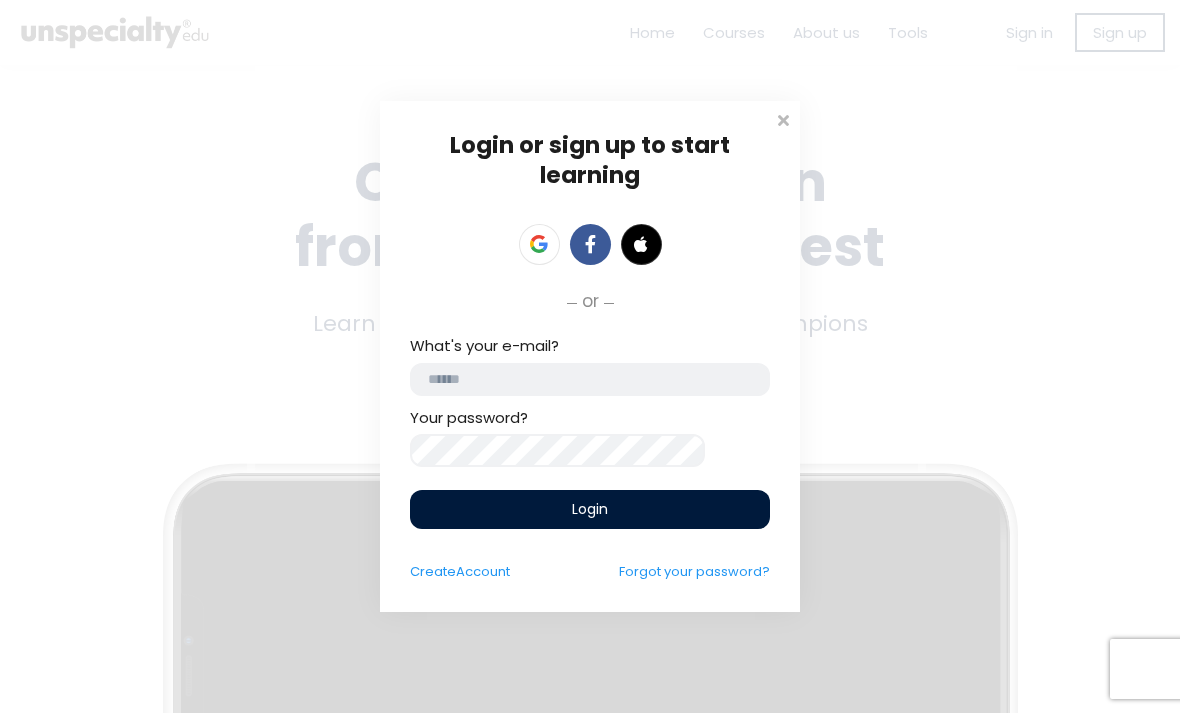 click at bounding box center [590, 379] 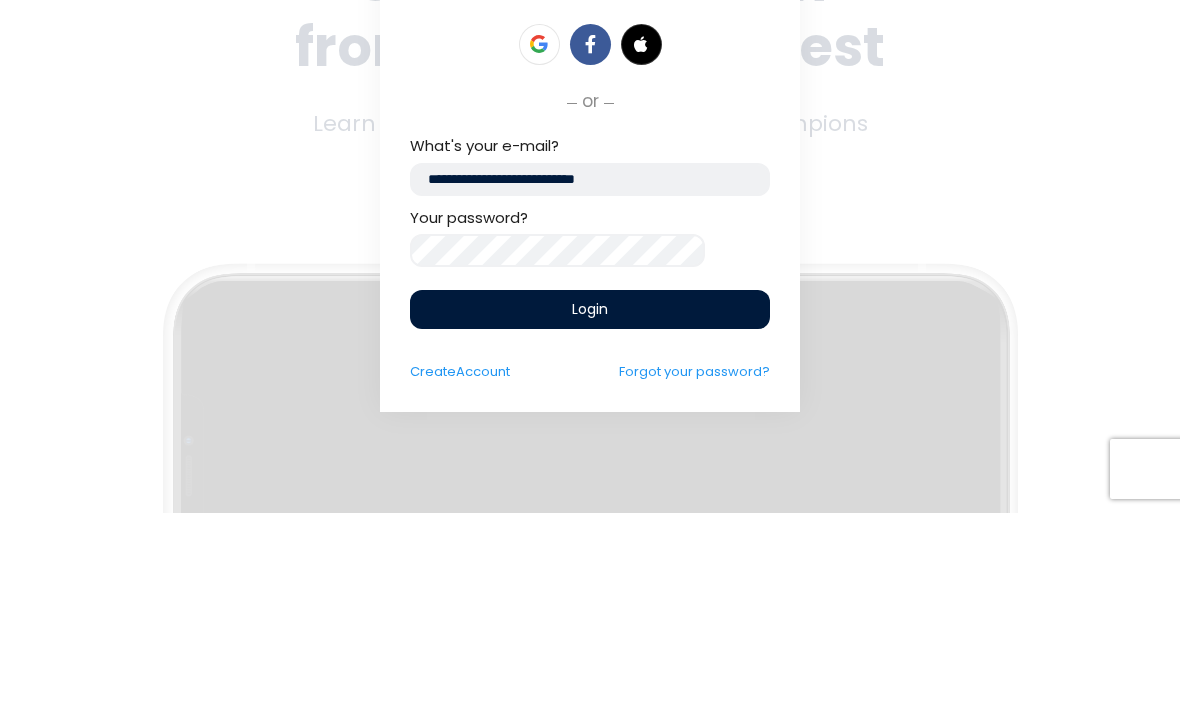 type on "**********" 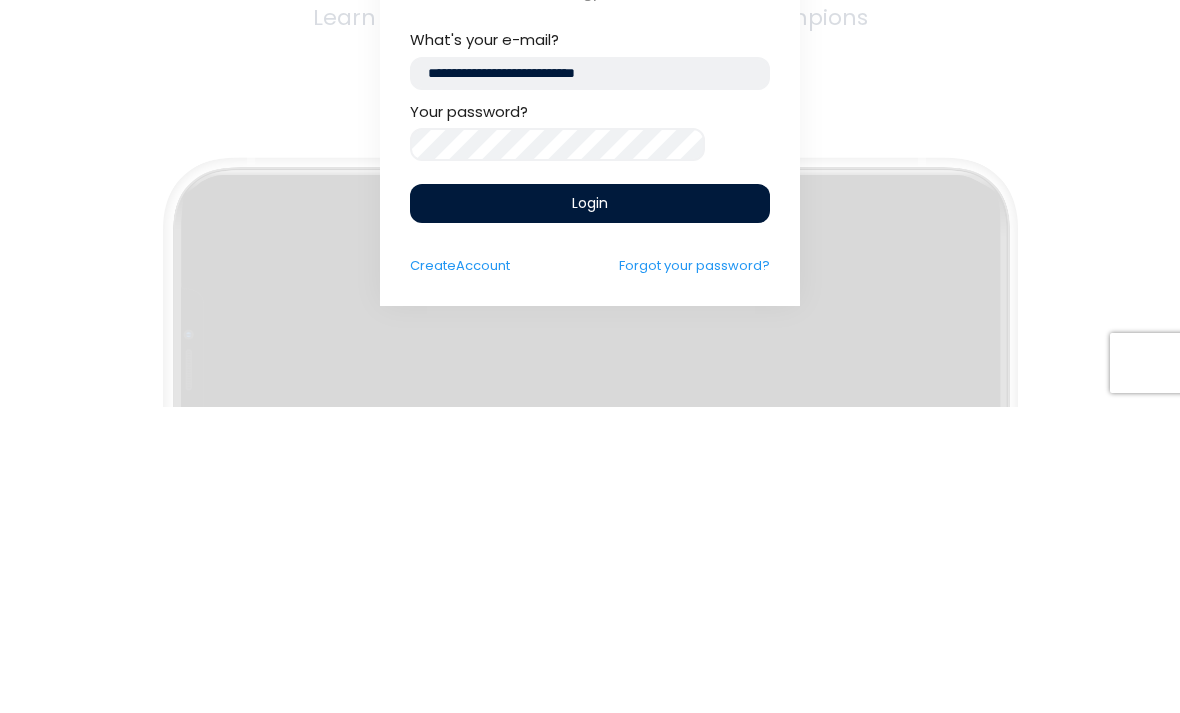click on "Login" at bounding box center (590, 509) 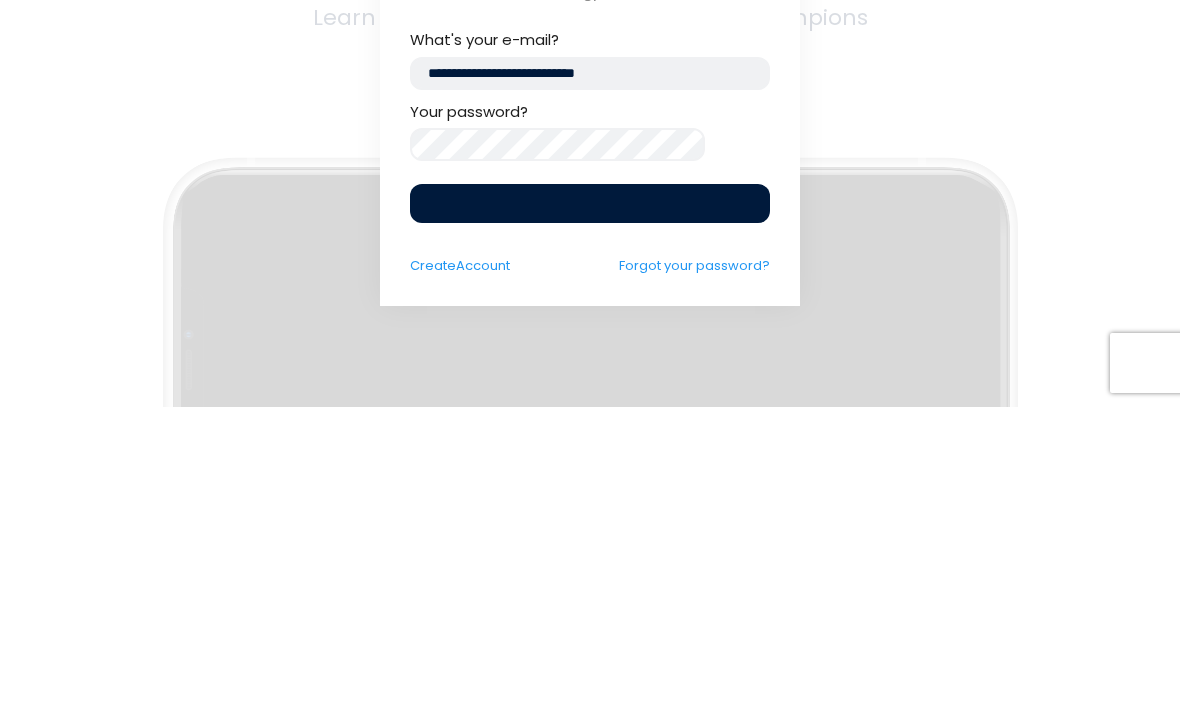 scroll, scrollTop: 64, scrollLeft: 0, axis: vertical 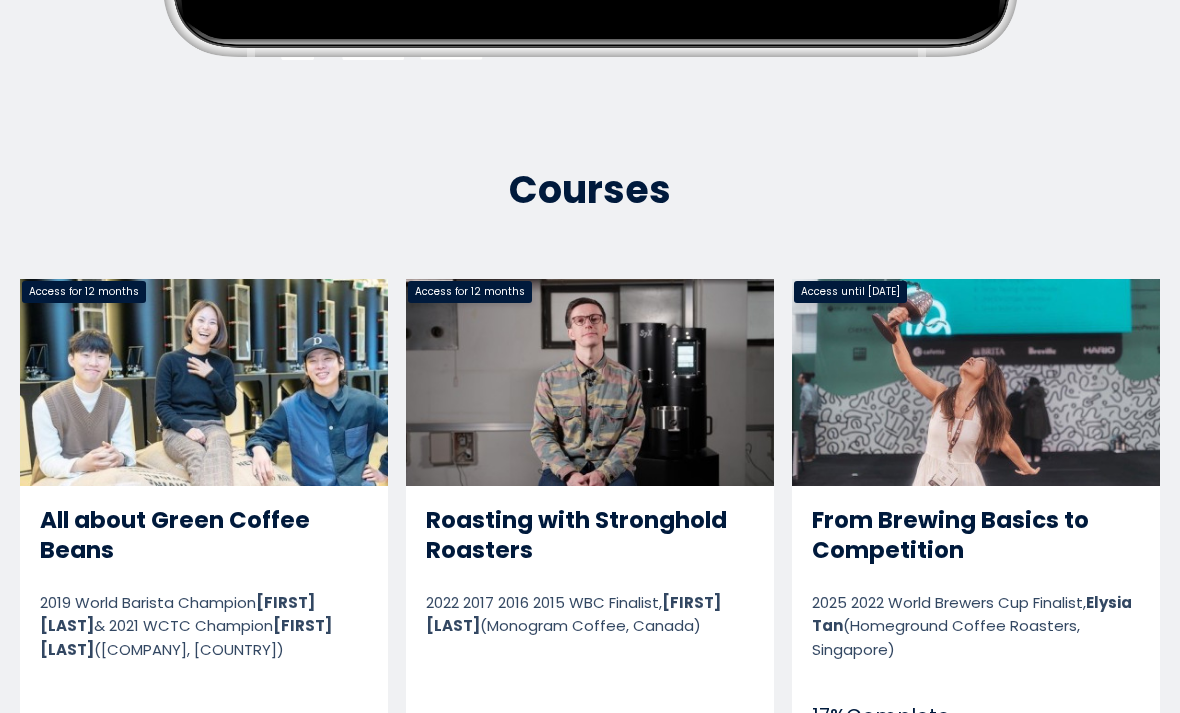 click on "From Brewing Basics to Competition" at bounding box center (976, 547) 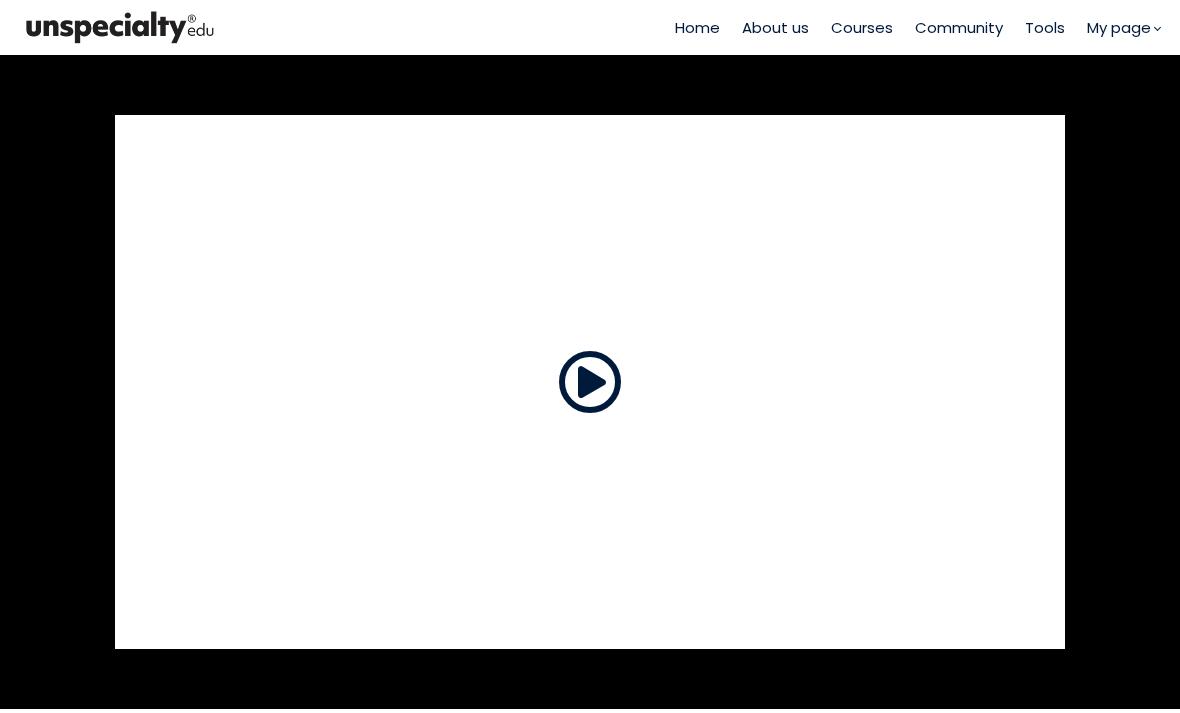 scroll, scrollTop: 0, scrollLeft: 0, axis: both 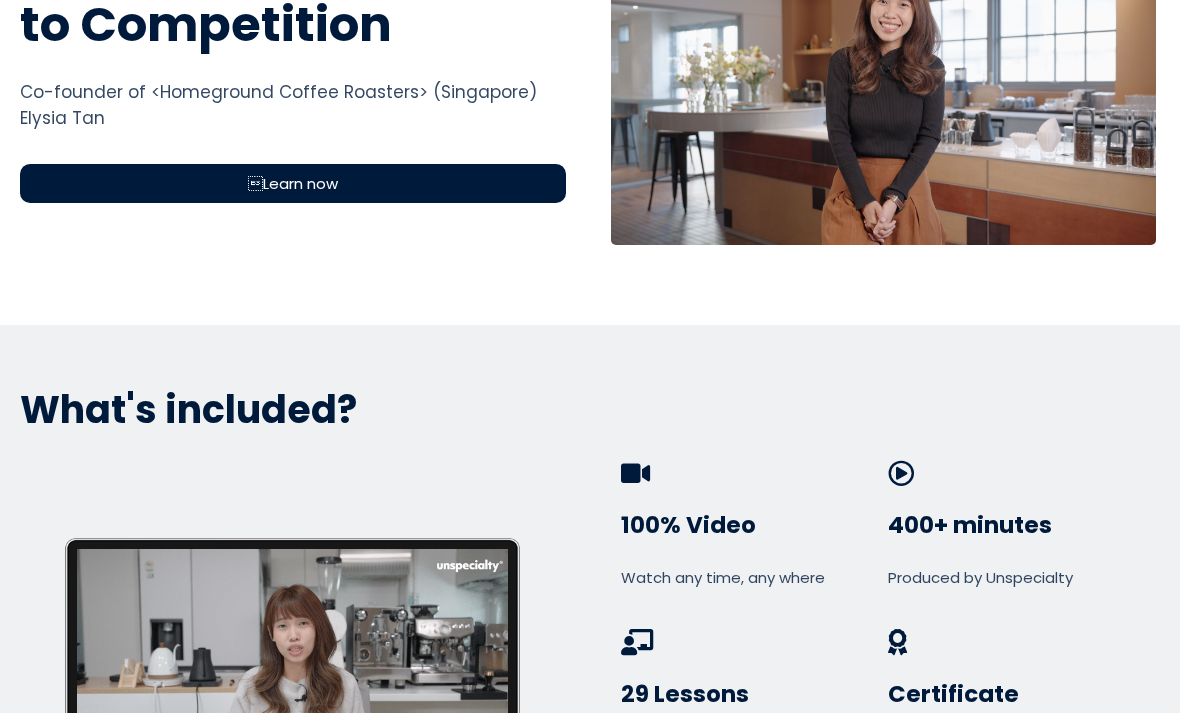 click at bounding box center [884, 91] 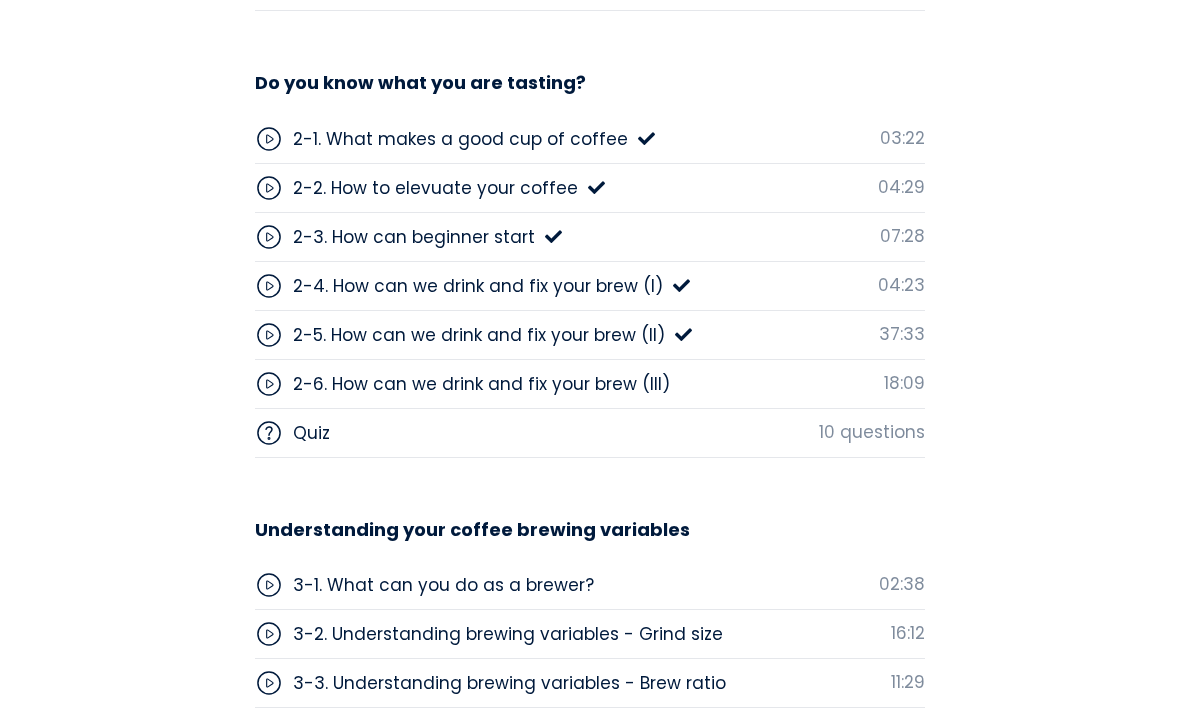 scroll, scrollTop: 5252, scrollLeft: 0, axis: vertical 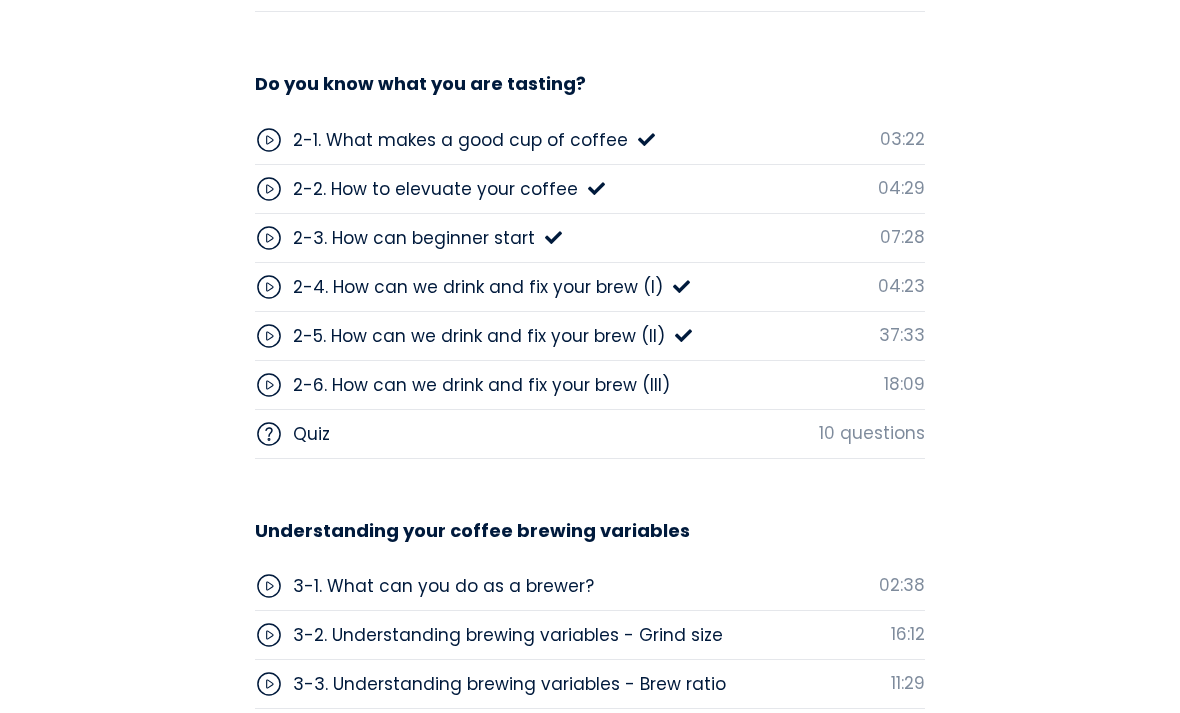 click on "2-6. How can we drink and fix your brew (III)       18:09" at bounding box center [590, 385] 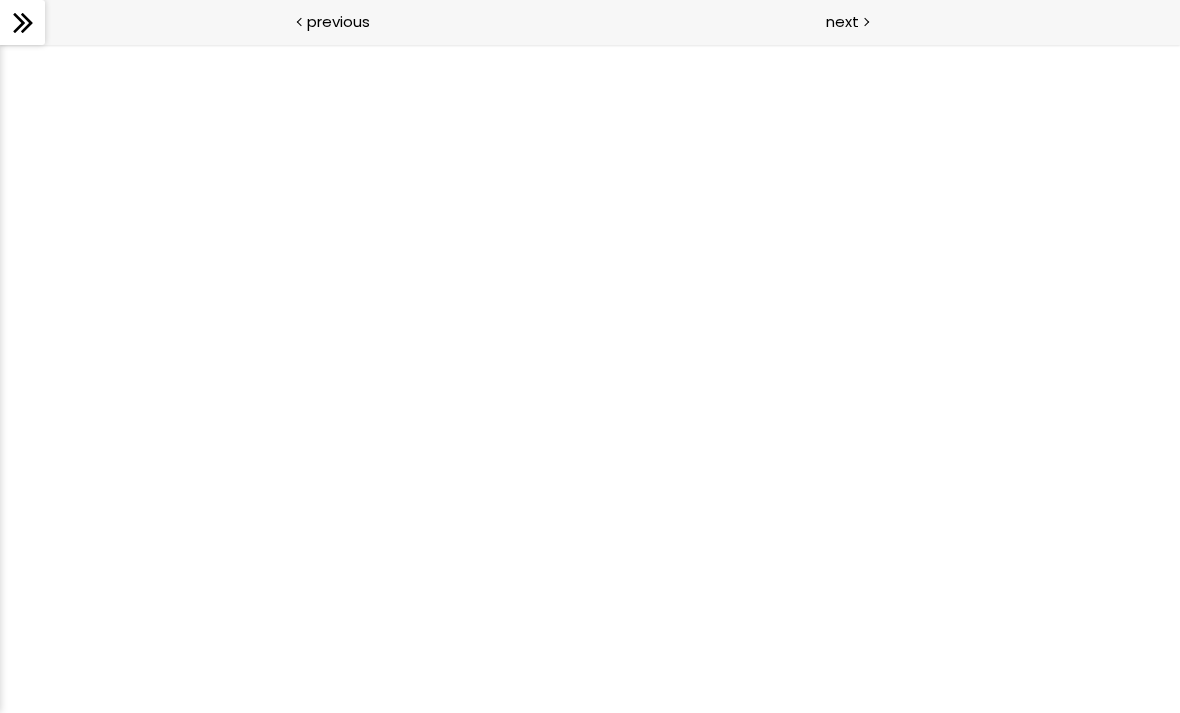 scroll, scrollTop: 0, scrollLeft: 0, axis: both 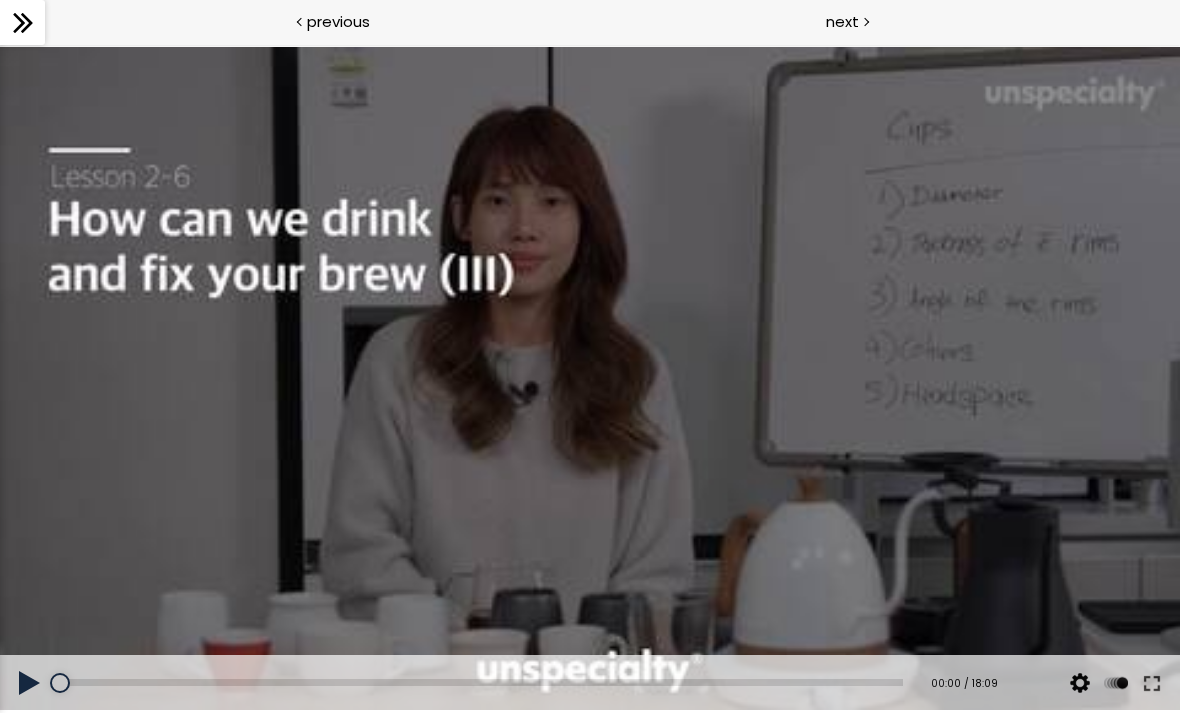 click at bounding box center (30, 683) 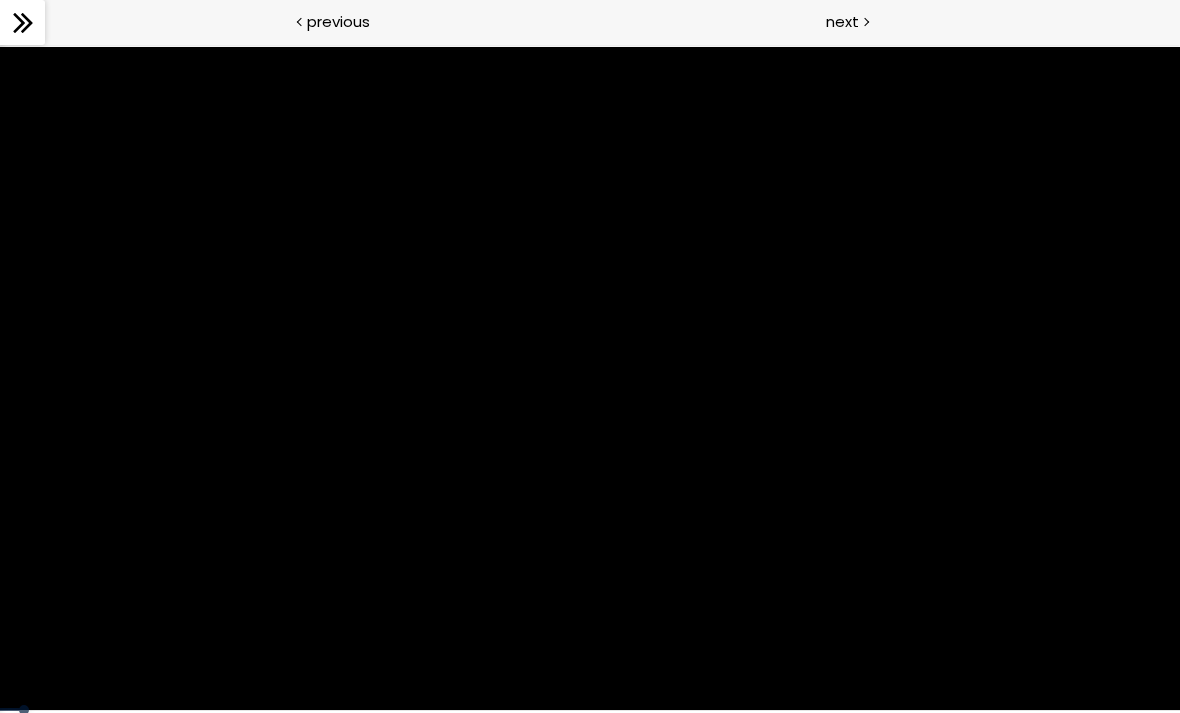 click at bounding box center [301, 20] 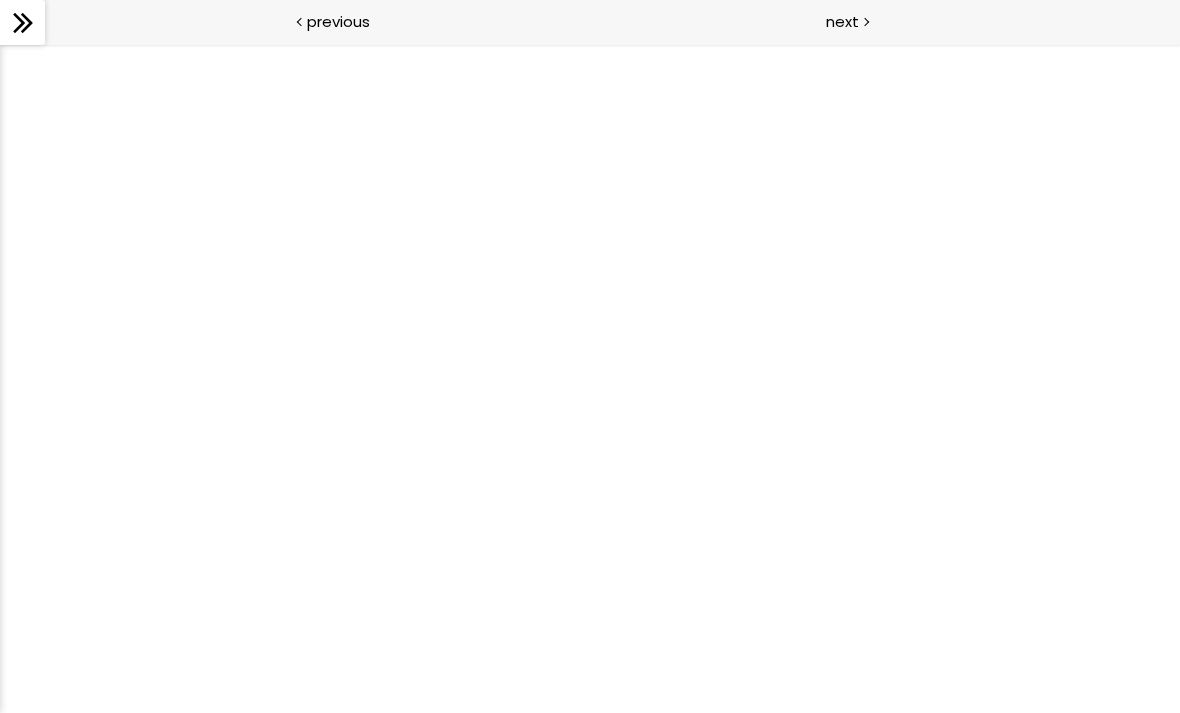 scroll, scrollTop: 0, scrollLeft: 0, axis: both 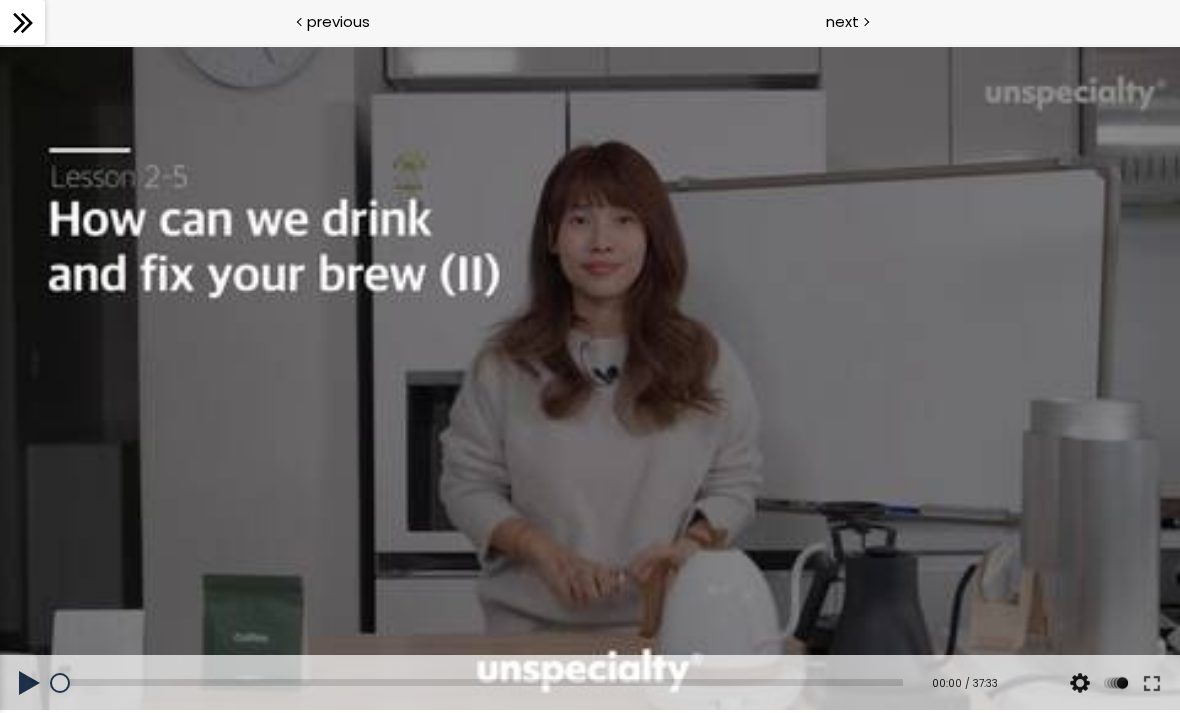 click at bounding box center (30, 683) 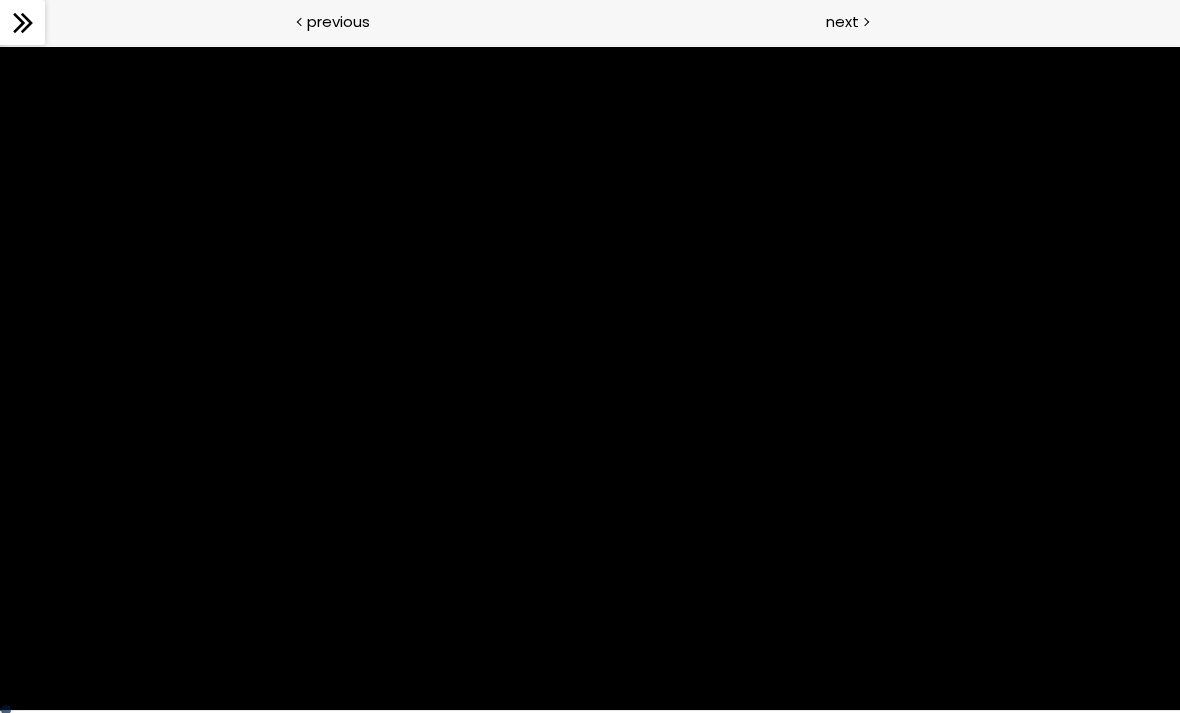 click at bounding box center (590, 379) 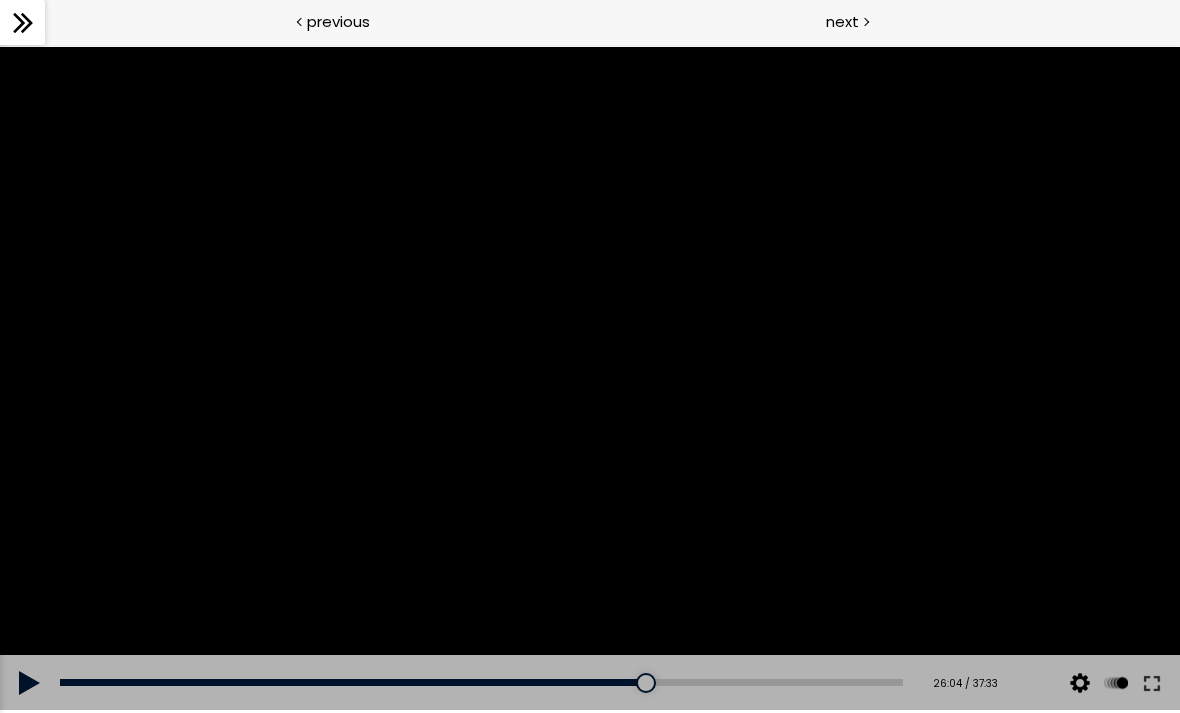 click at bounding box center (30, 683) 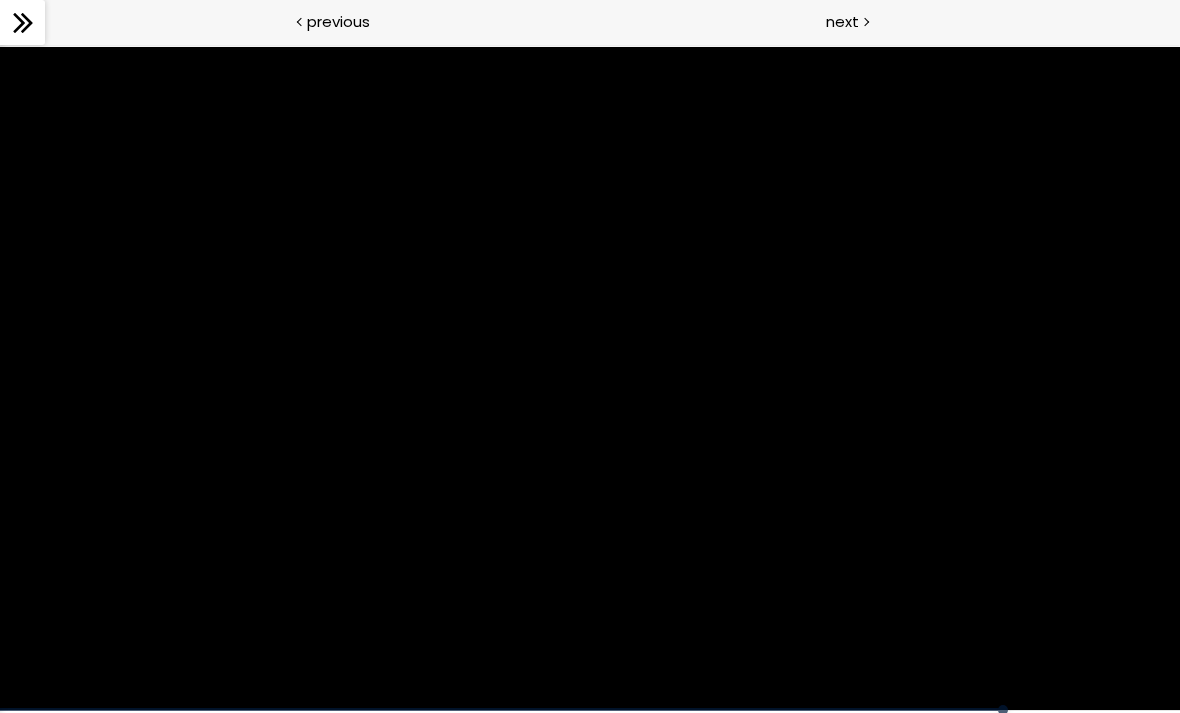 click at bounding box center [590, 379] 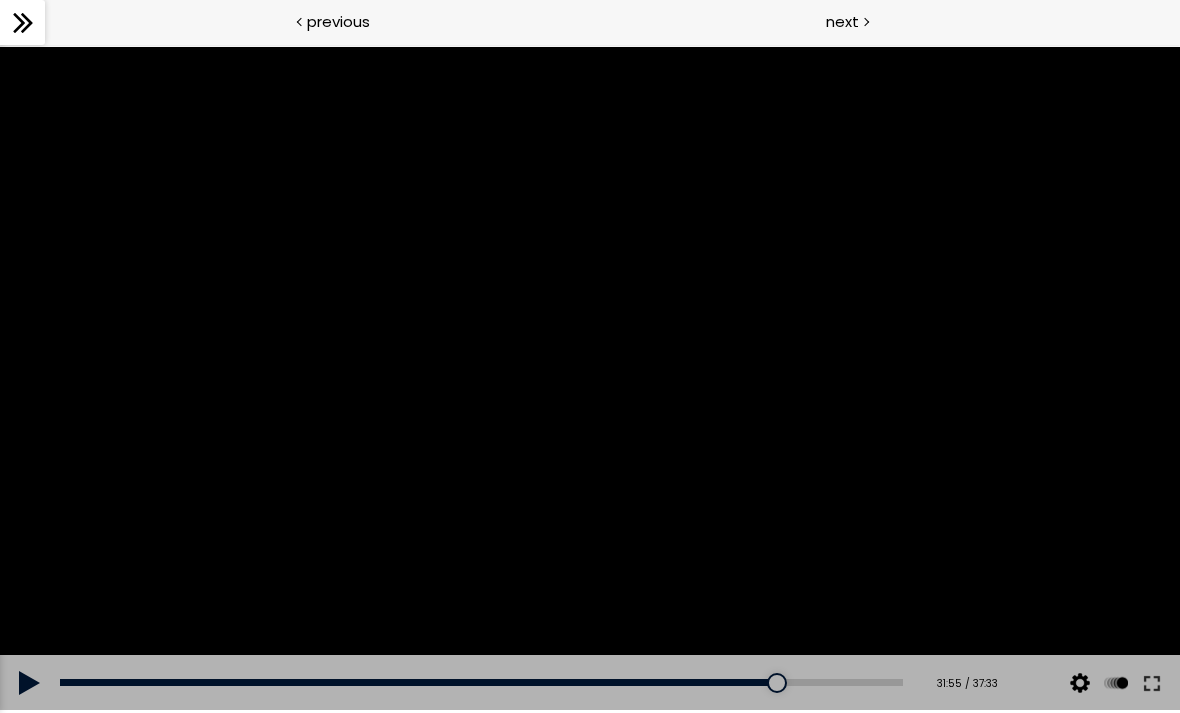 click at bounding box center (590, 379) 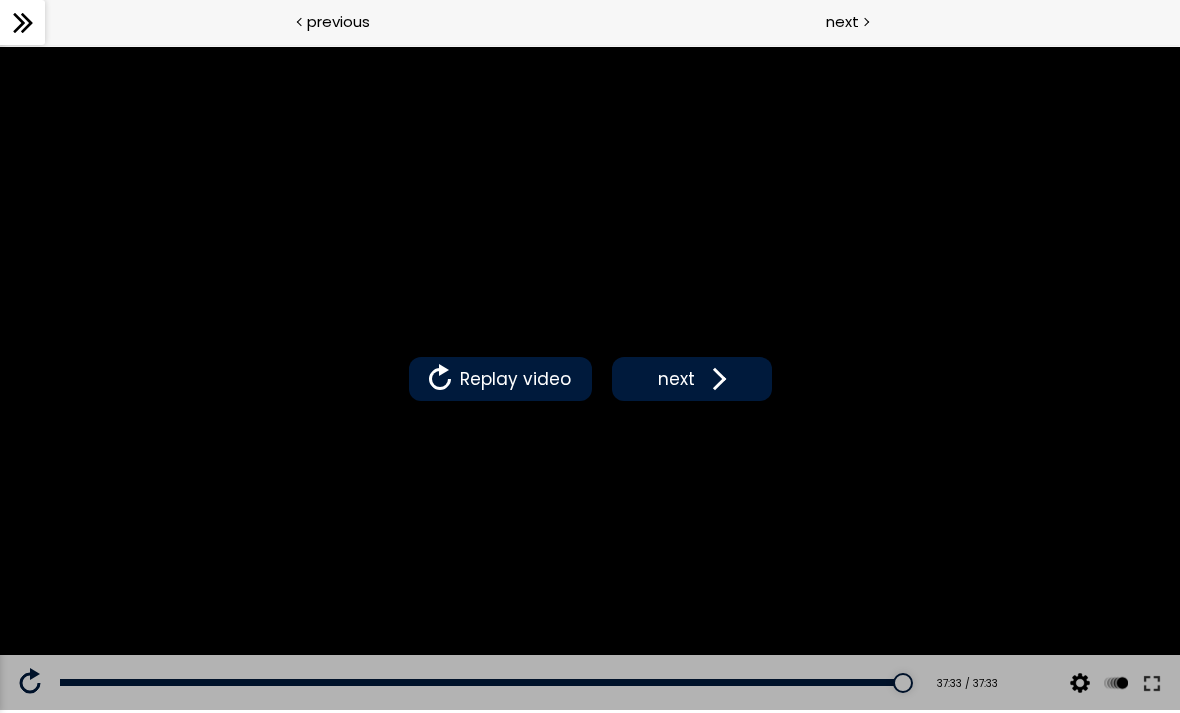 click at bounding box center (715, 379) 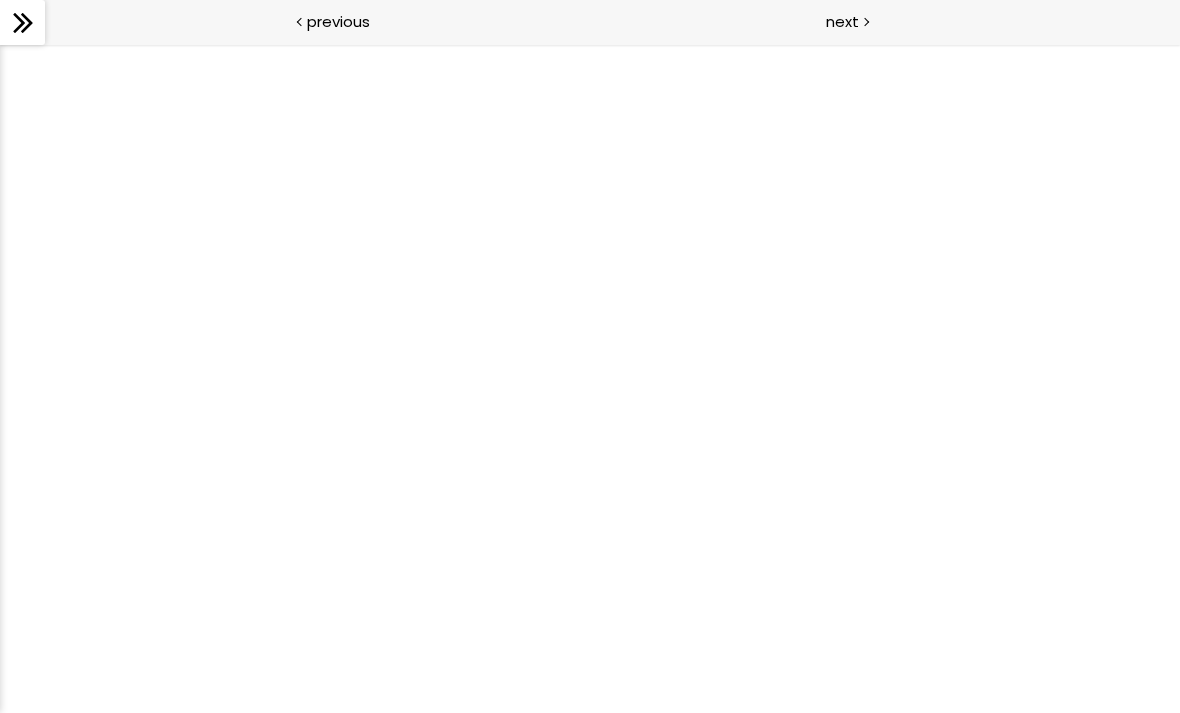 scroll, scrollTop: 0, scrollLeft: 0, axis: both 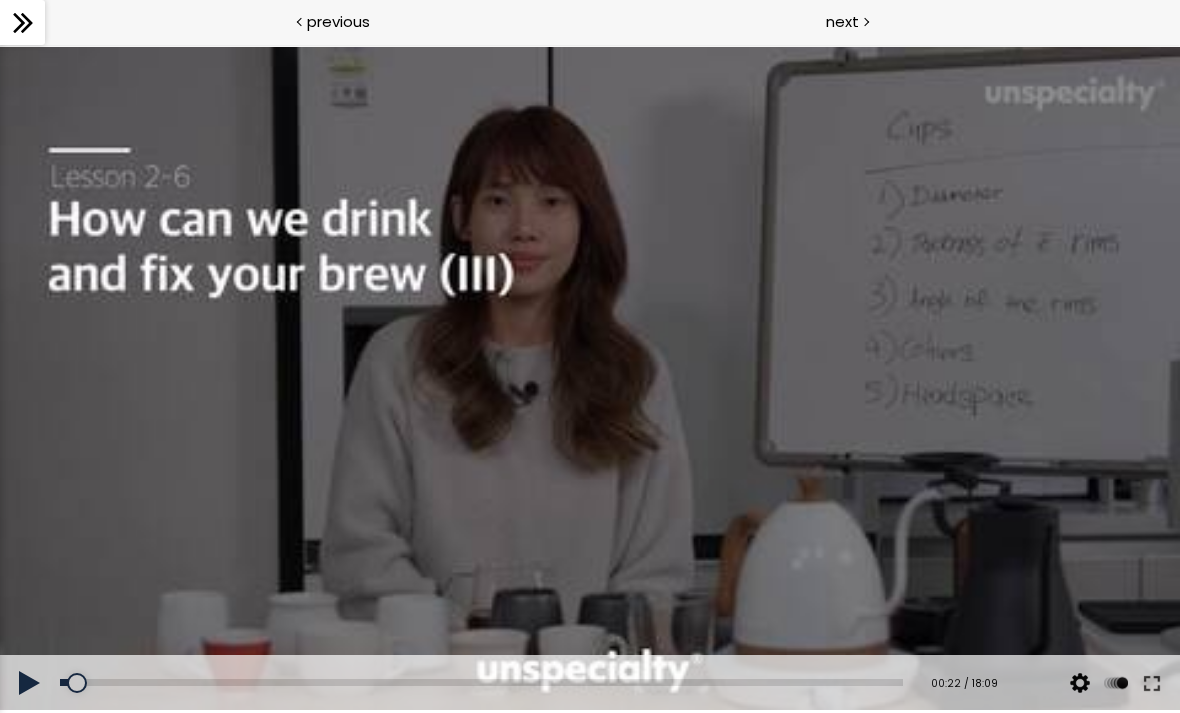 click at bounding box center [30, 683] 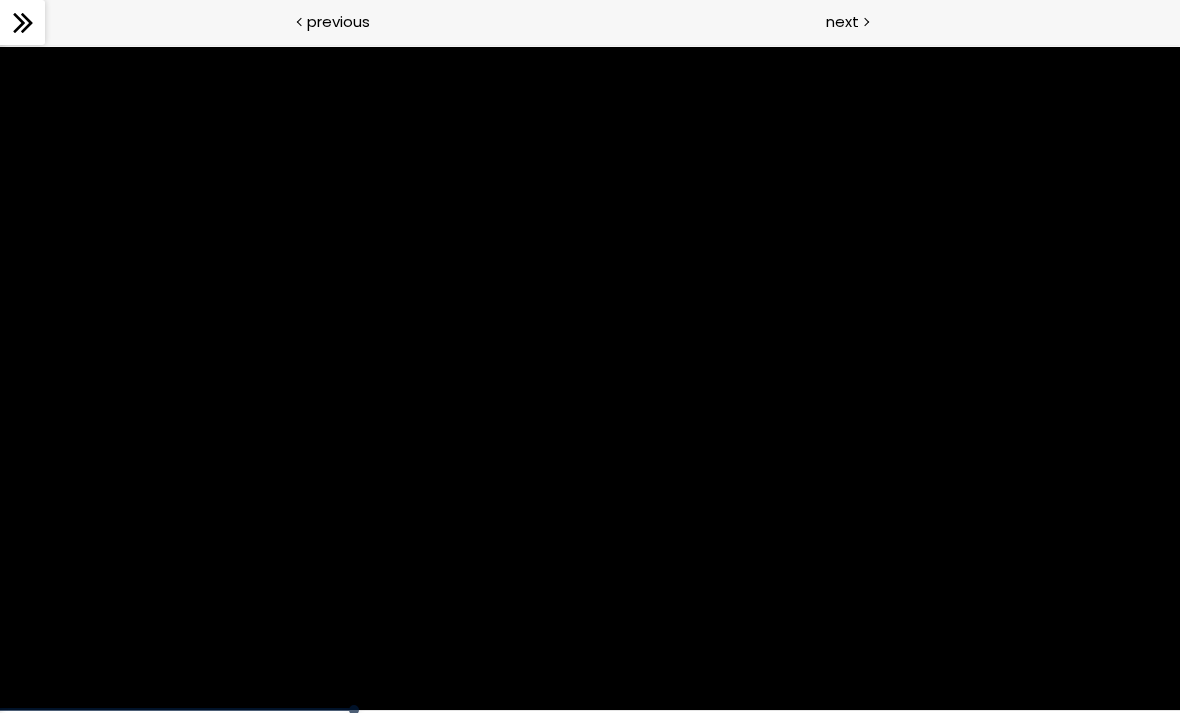 click at bounding box center [590, 379] 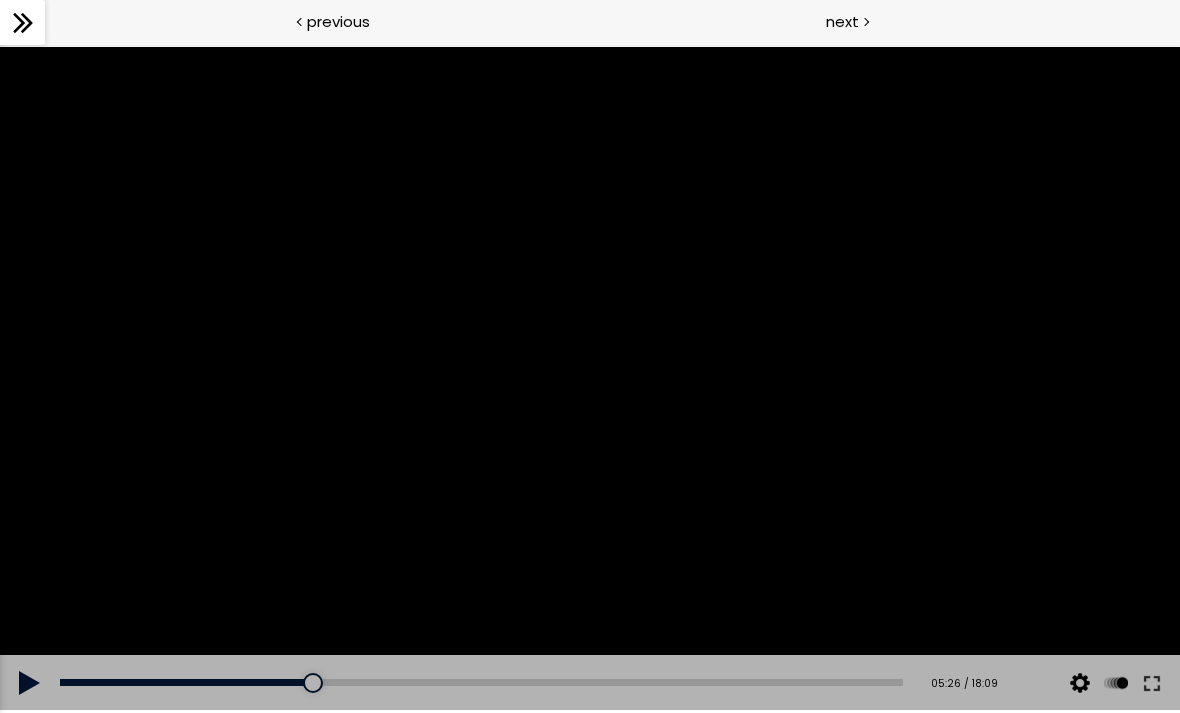 click at bounding box center [30, 683] 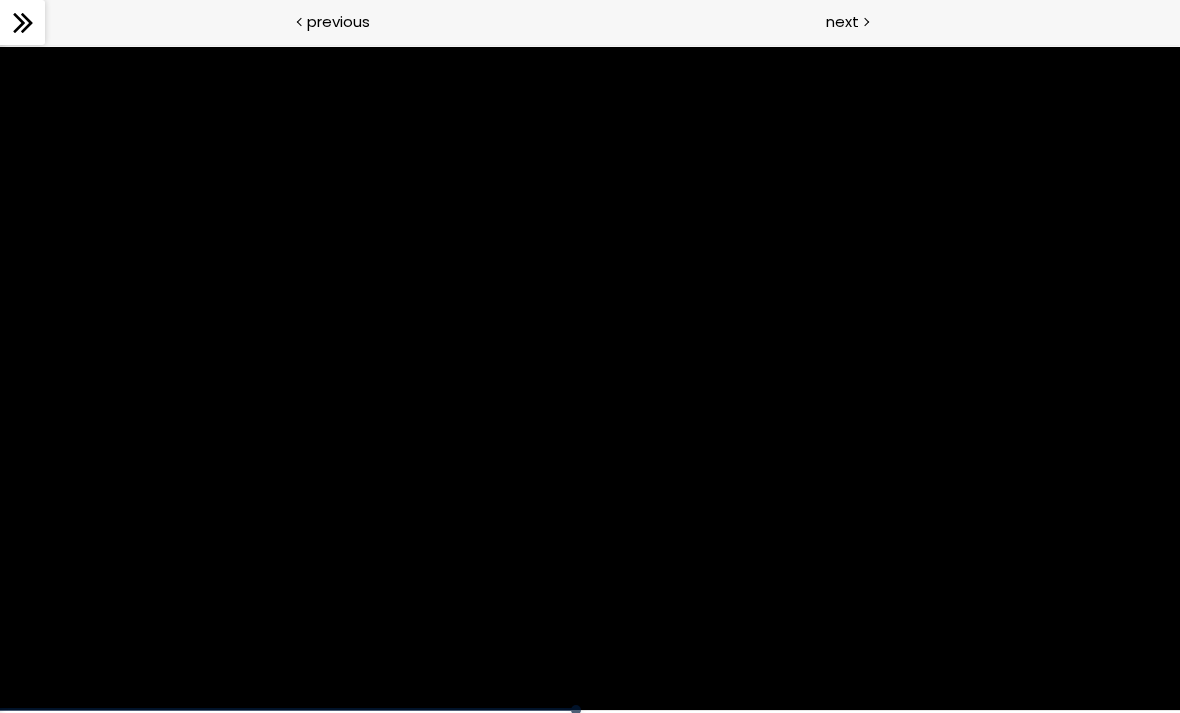 click at bounding box center [590, 379] 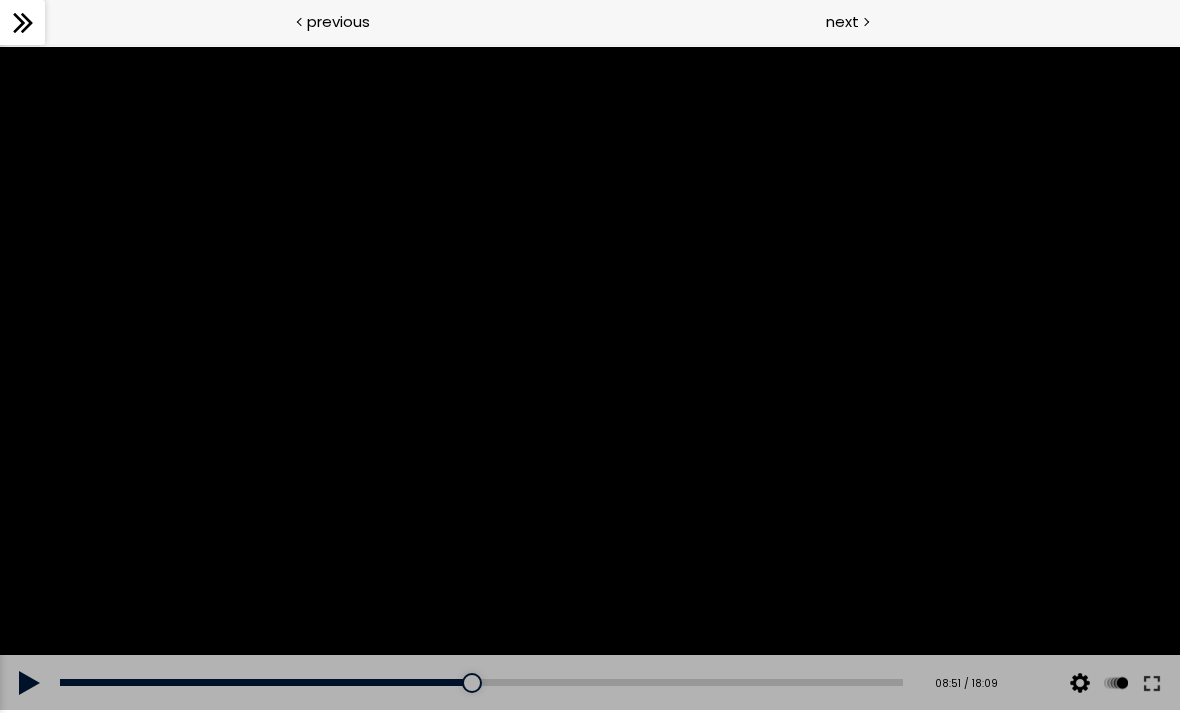 click at bounding box center [590, 379] 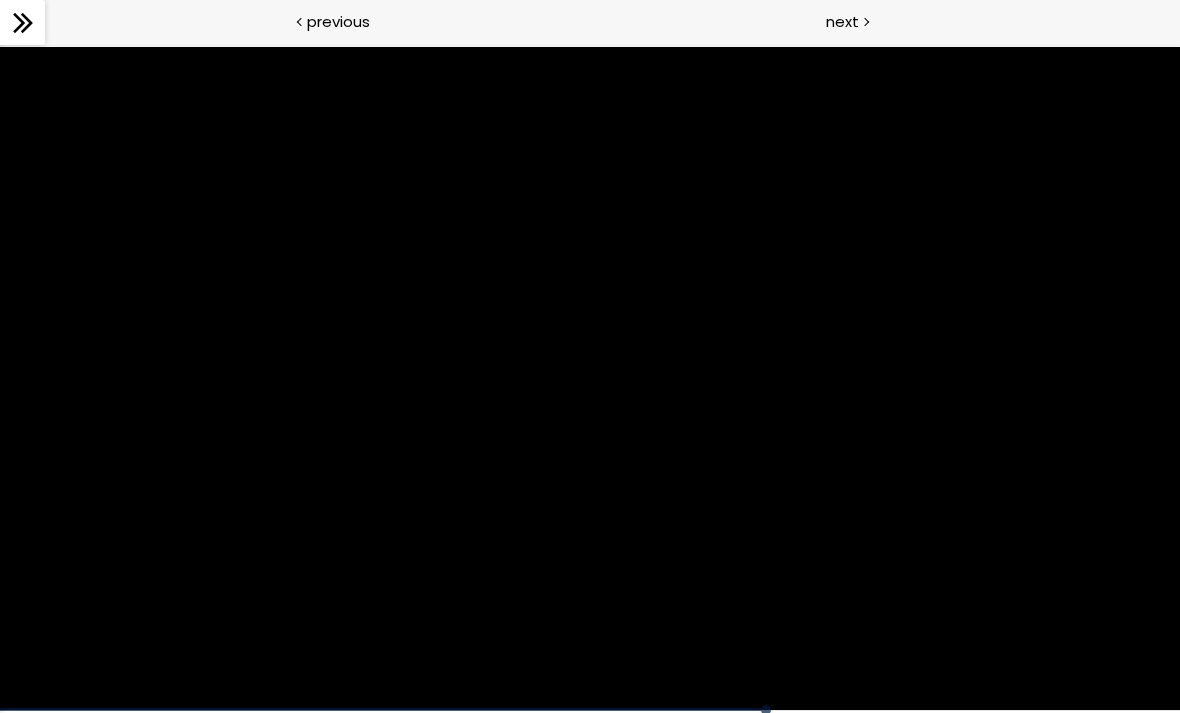click at bounding box center [590, 379] 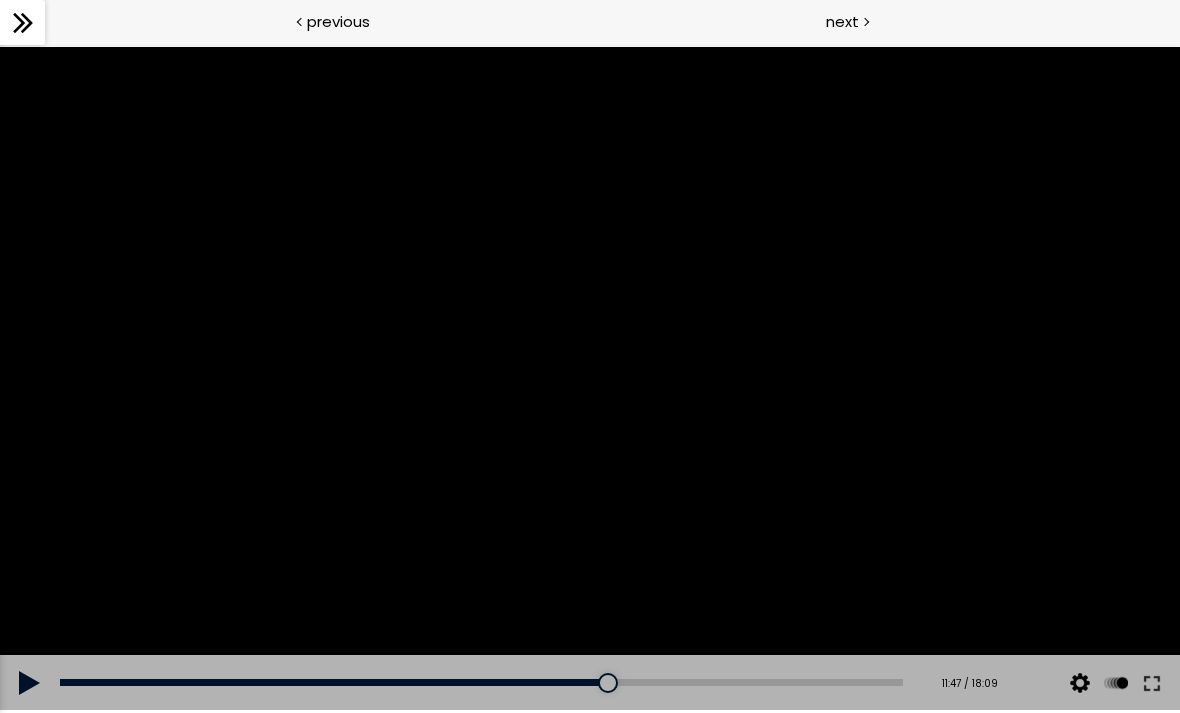click at bounding box center (590, 379) 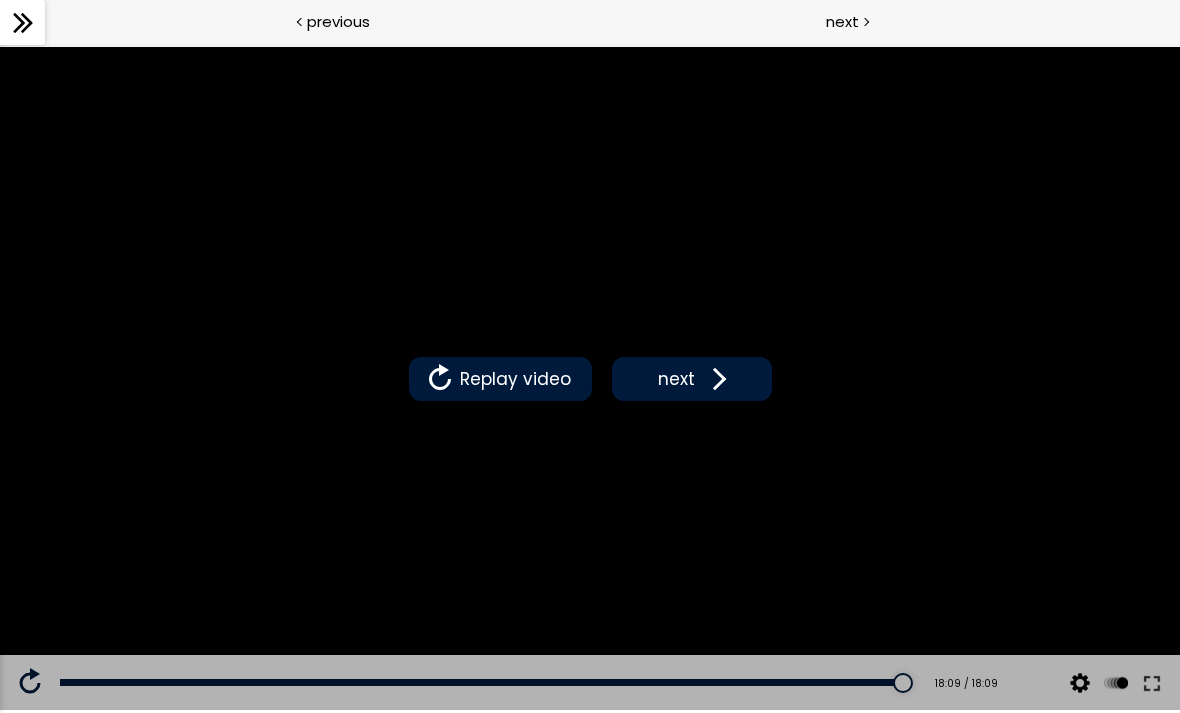 click on "next" at bounding box center [676, 379] 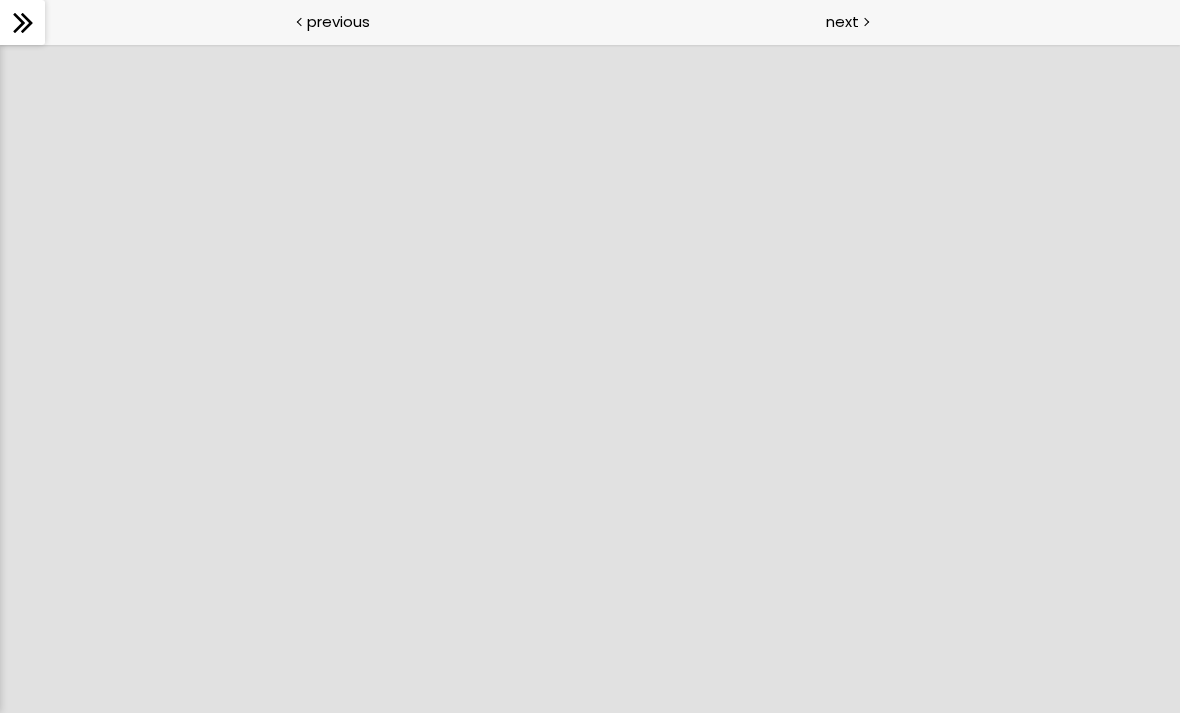 scroll, scrollTop: 0, scrollLeft: 0, axis: both 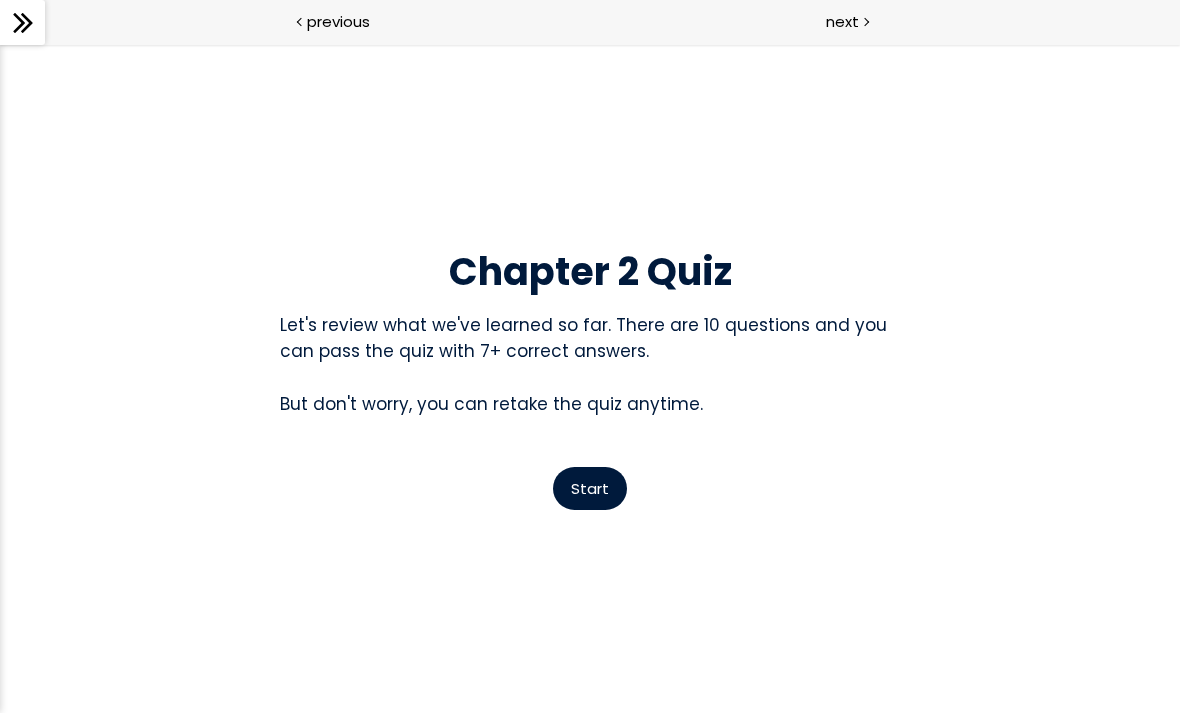 click on "Start" at bounding box center [590, 488] 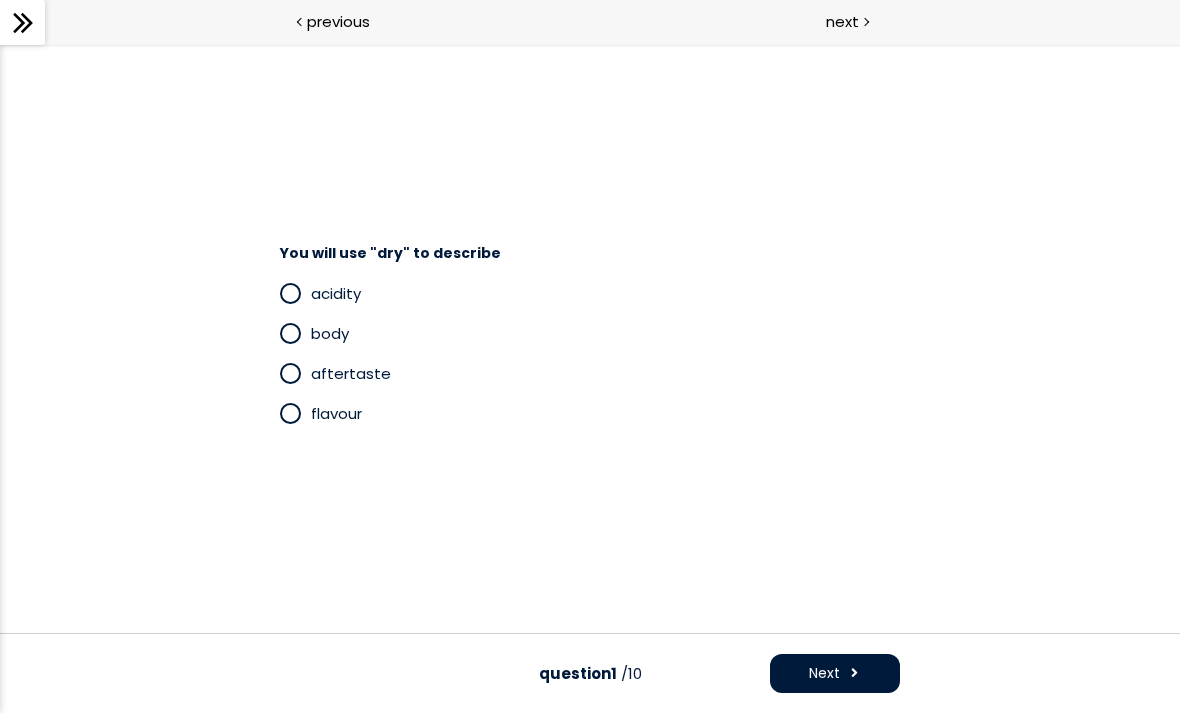 click at bounding box center [290, 333] 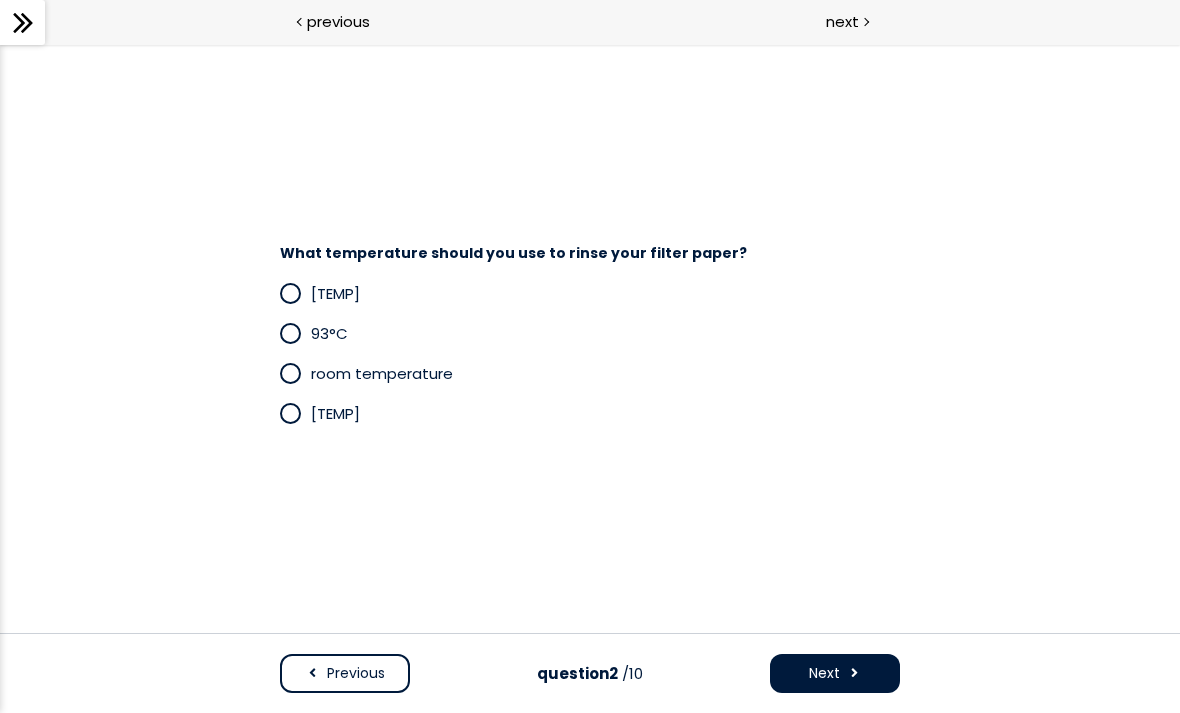 click at bounding box center [295, 373] 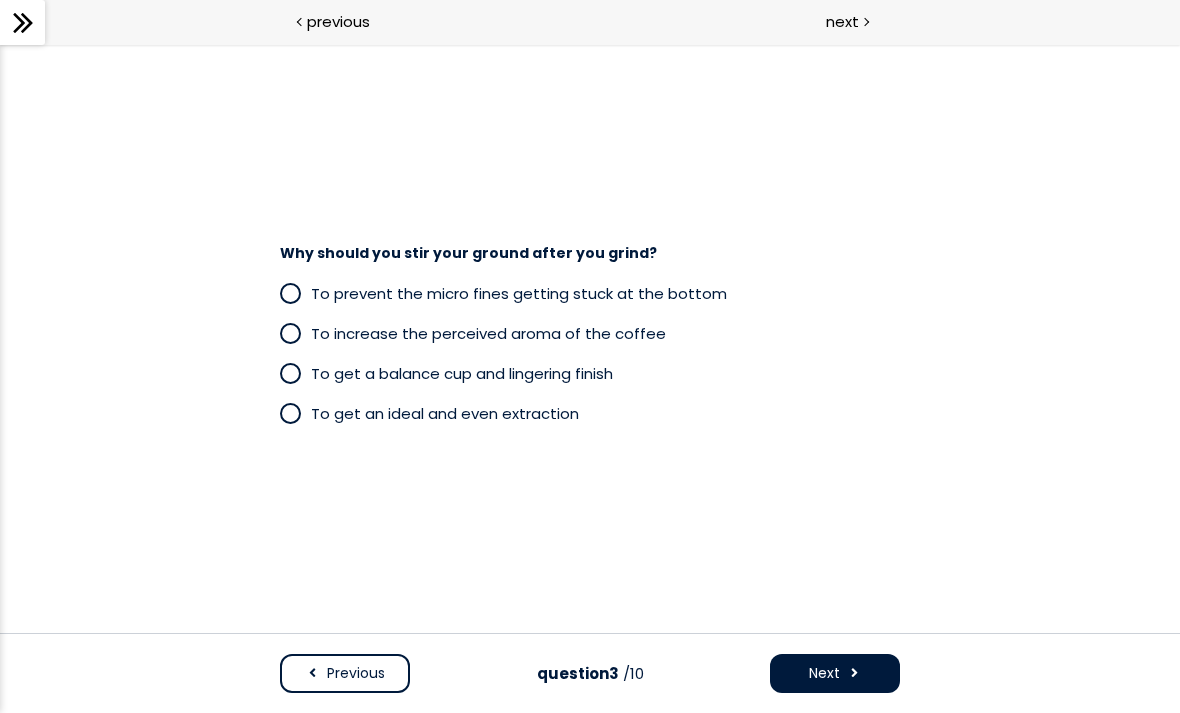 click at bounding box center (290, 293) 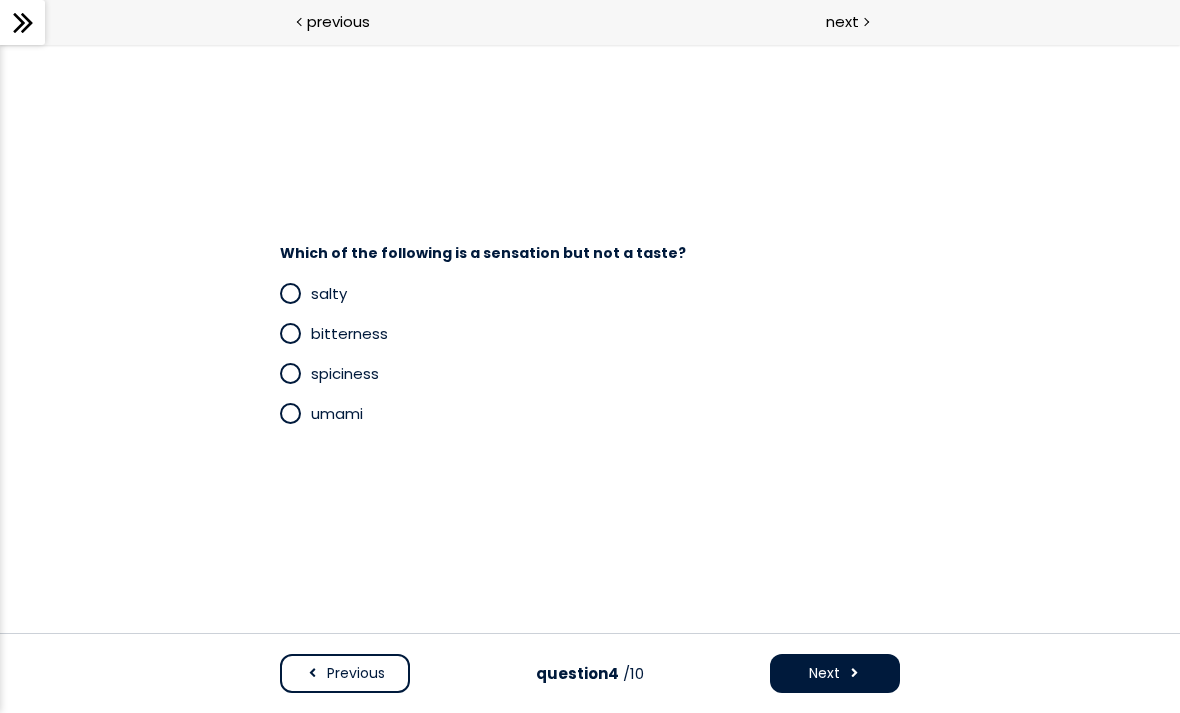 click at bounding box center [295, 373] 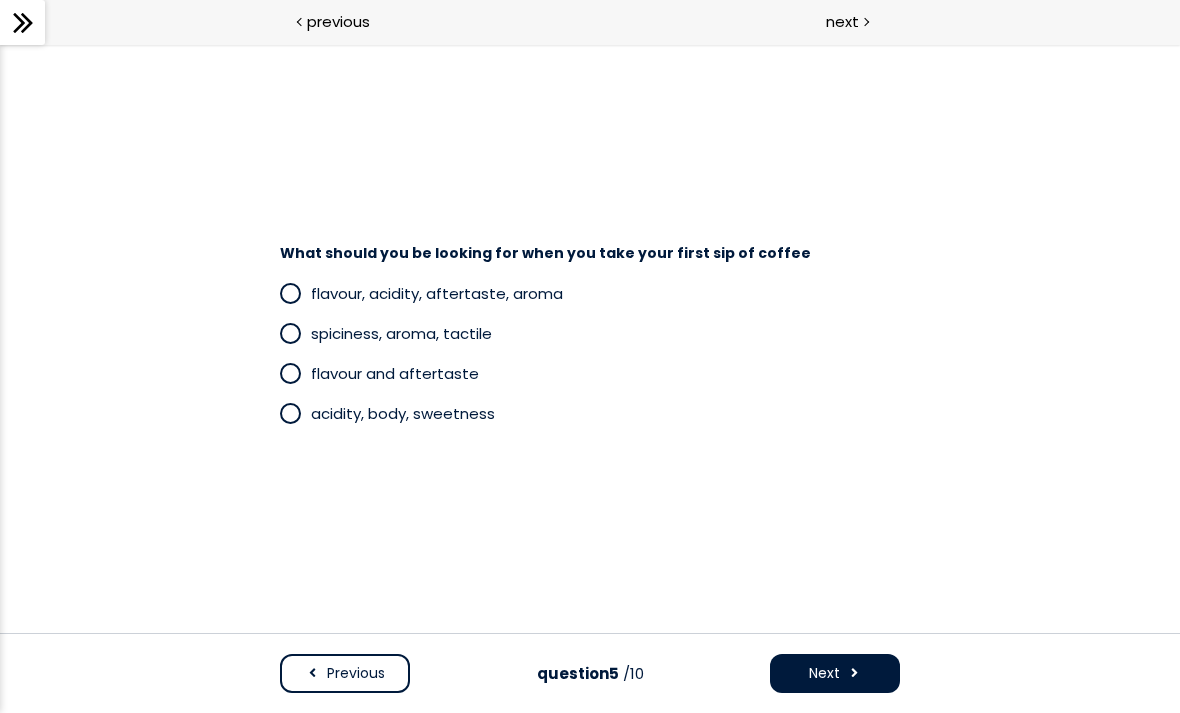 click at bounding box center (295, 413) 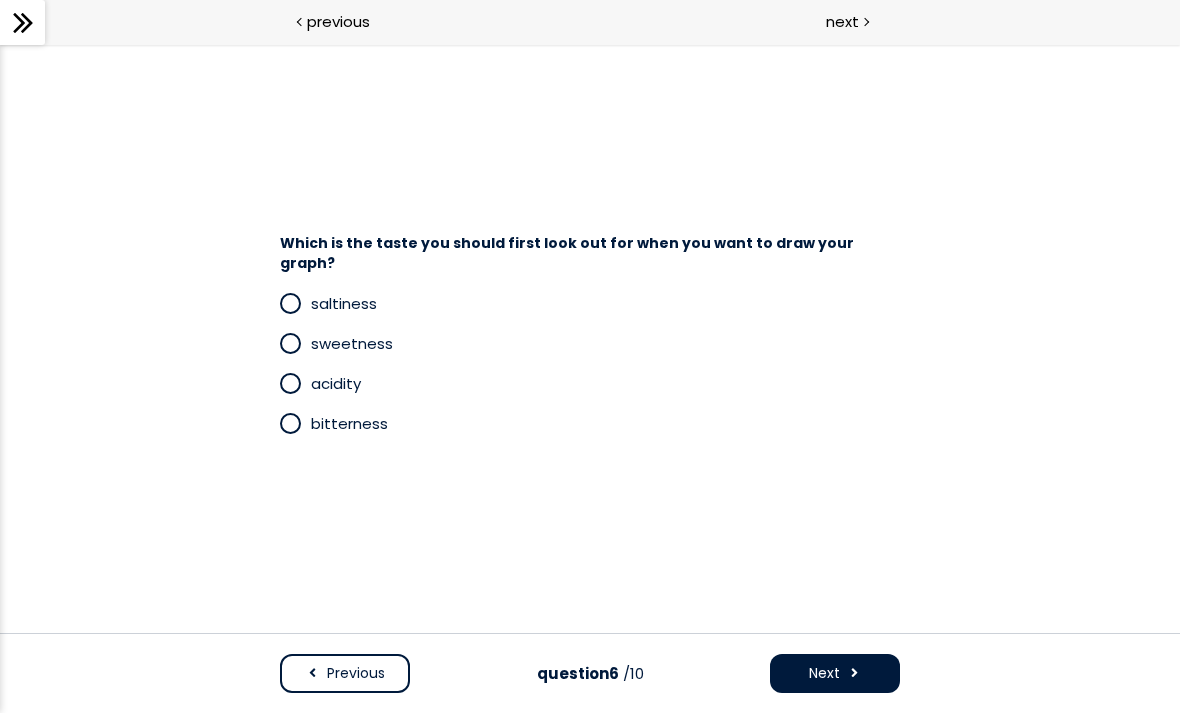 click at bounding box center (290, 383) 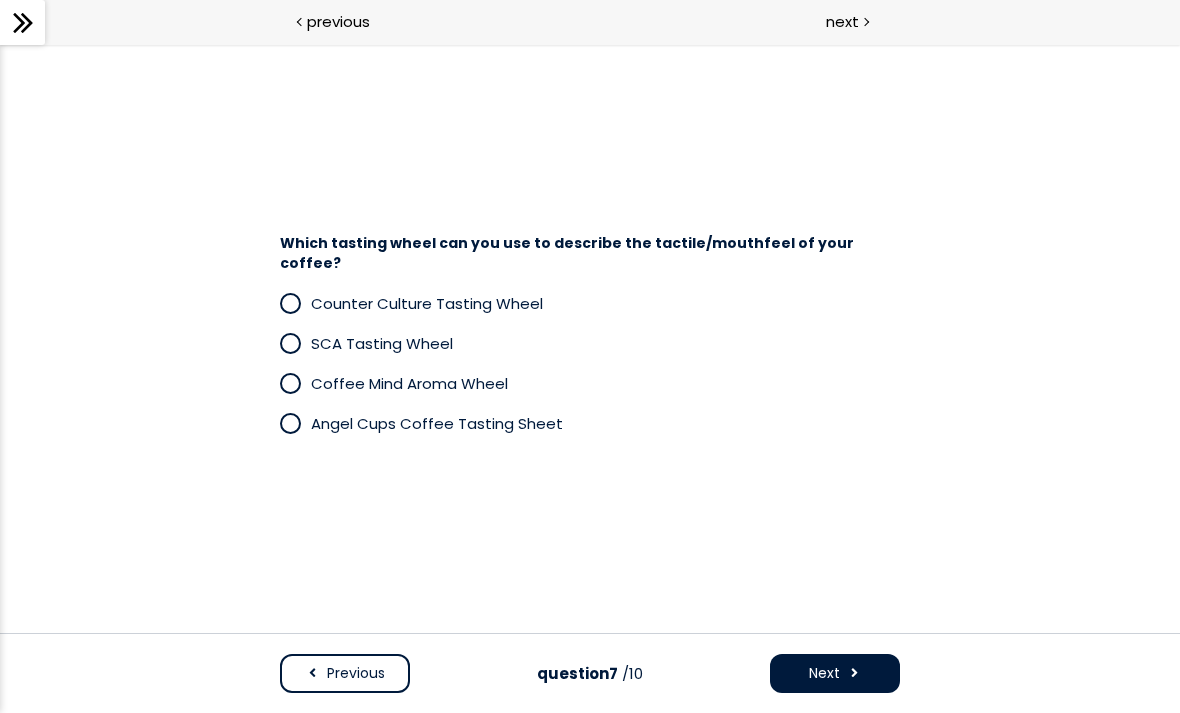 click at bounding box center [290, 303] 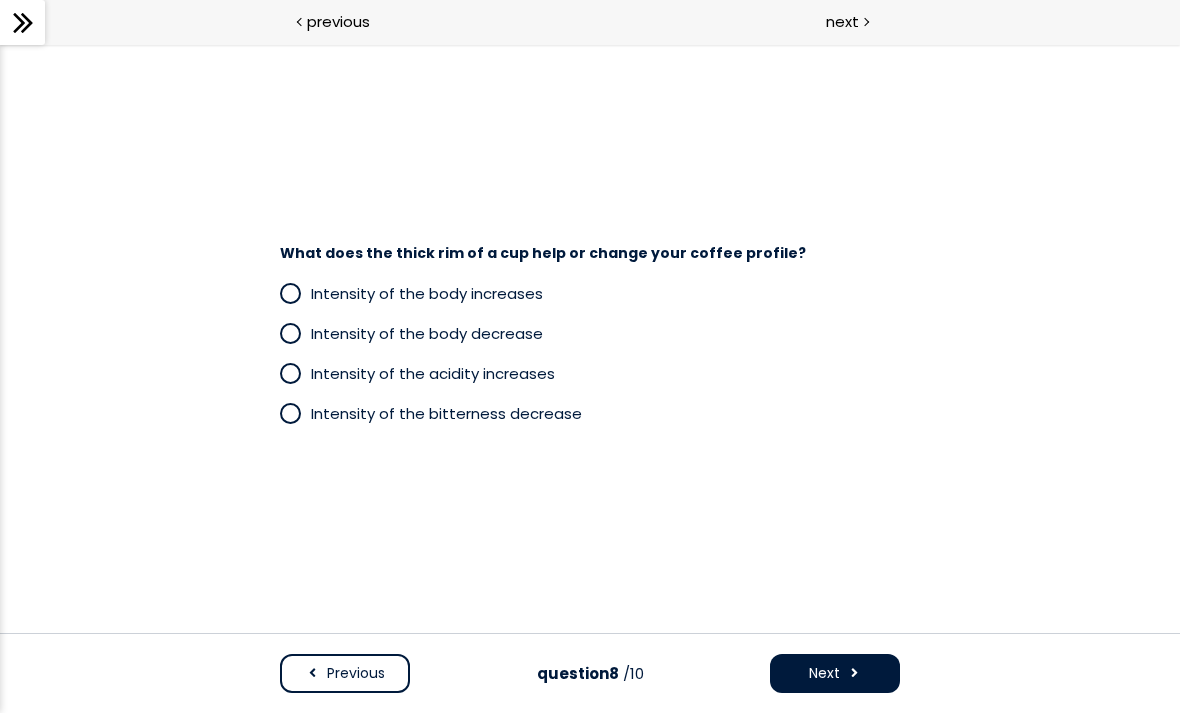 click at bounding box center (290, 293) 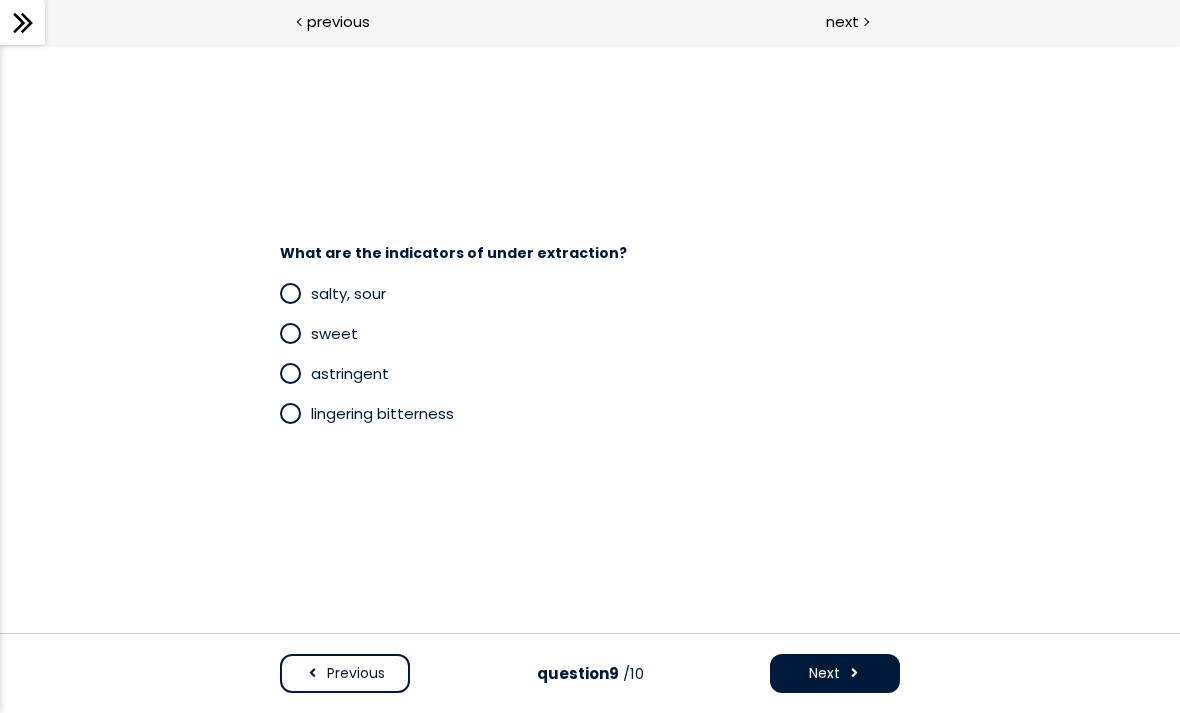 click at bounding box center [290, 293] 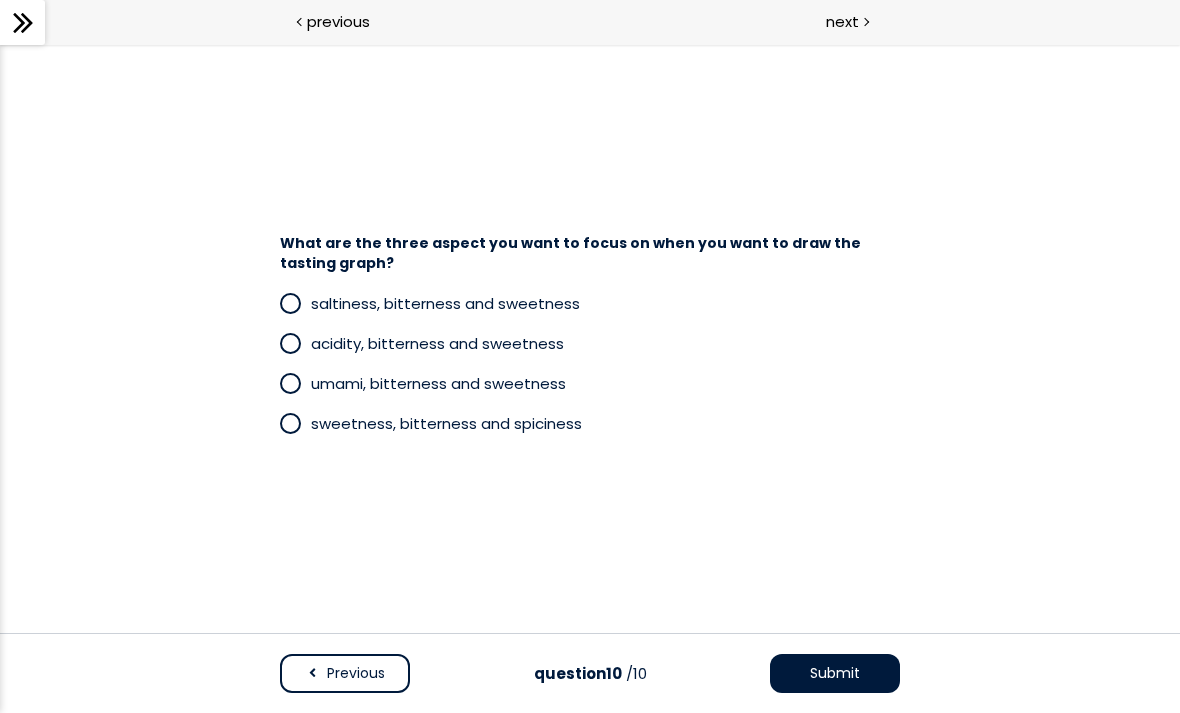 click at bounding box center (290, 343) 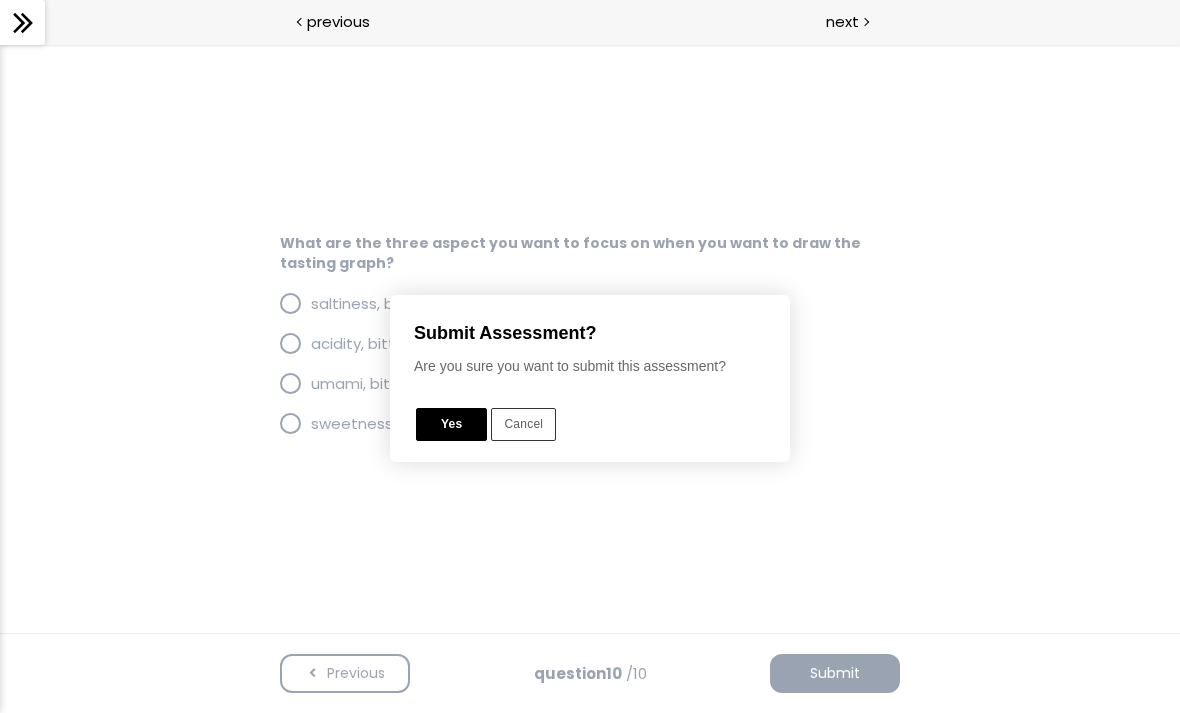 click on "Yes" at bounding box center (451, 424) 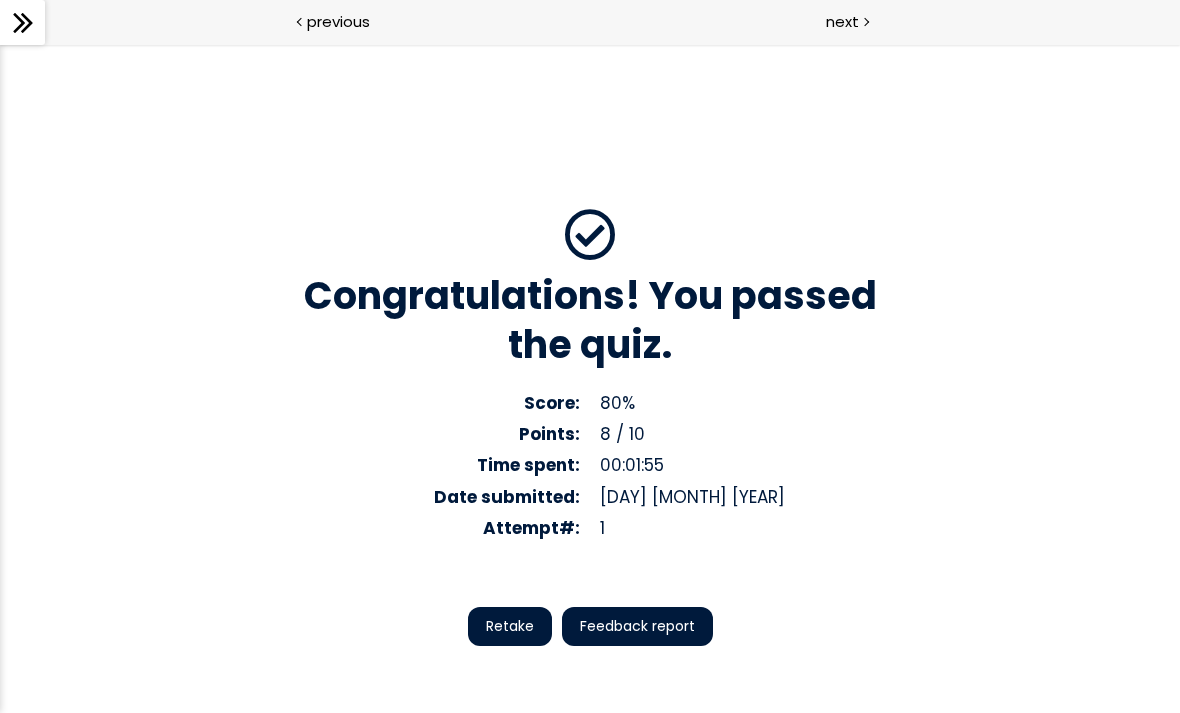 click on "Retake" at bounding box center [510, 626] 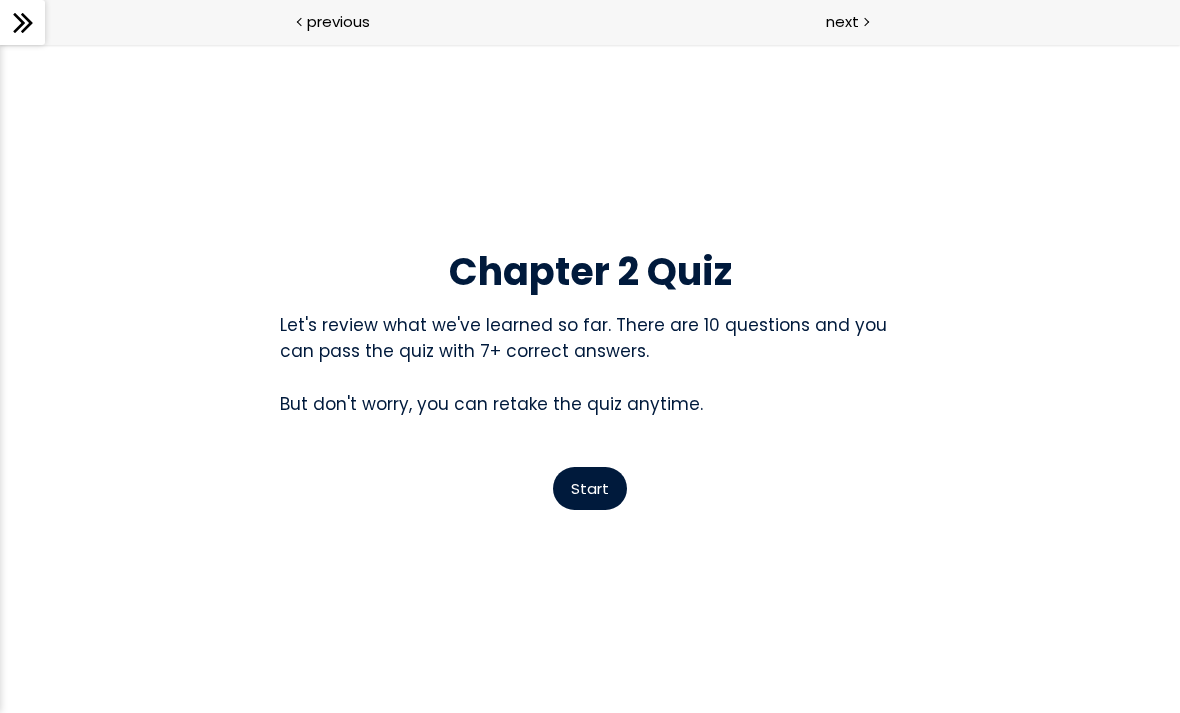 click on "Start" at bounding box center [590, 488] 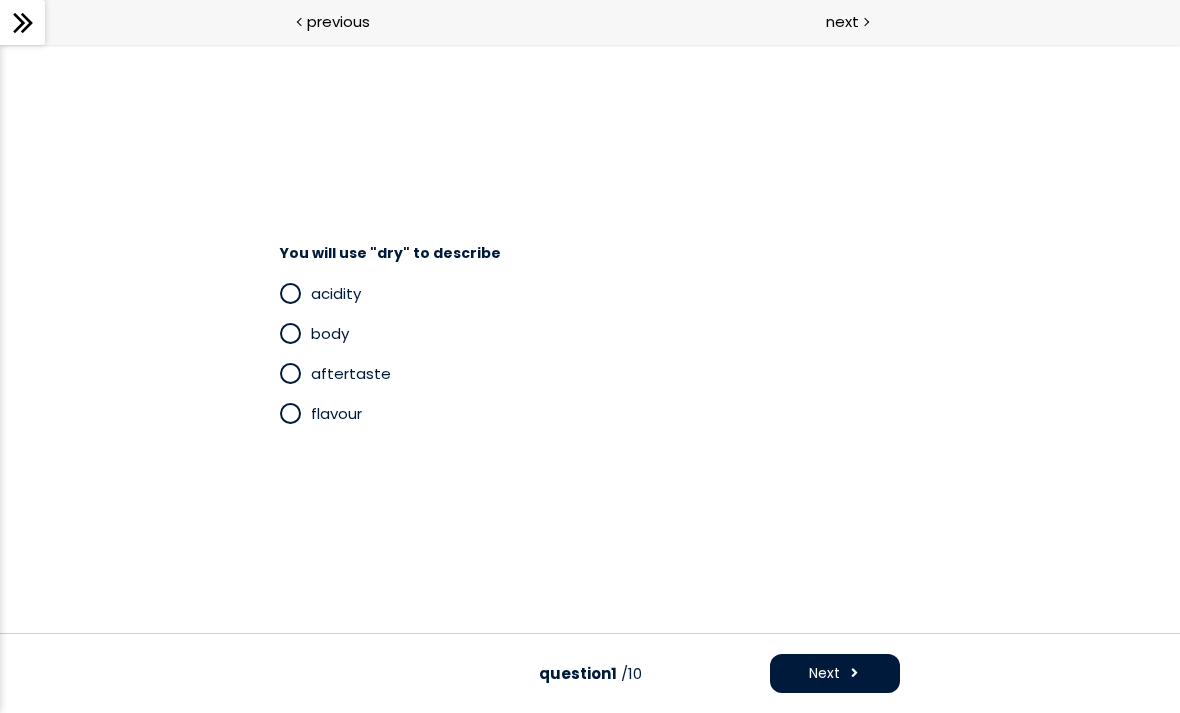 click at bounding box center (295, 333) 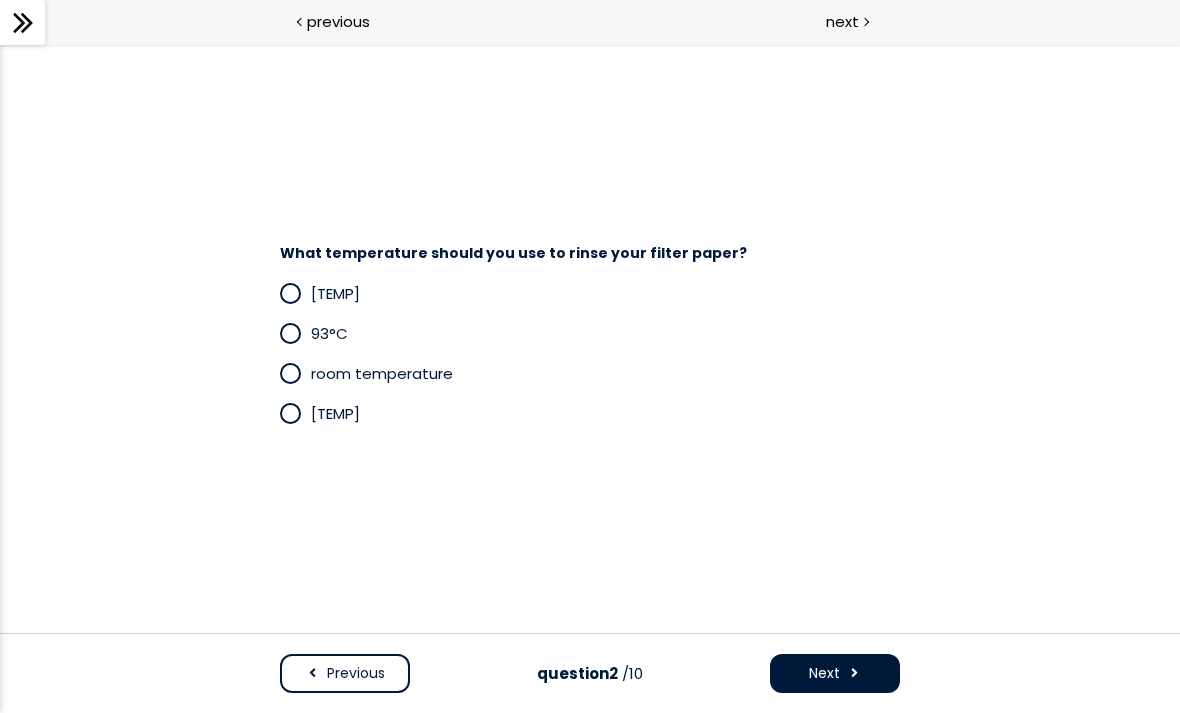 click at bounding box center (295, 373) 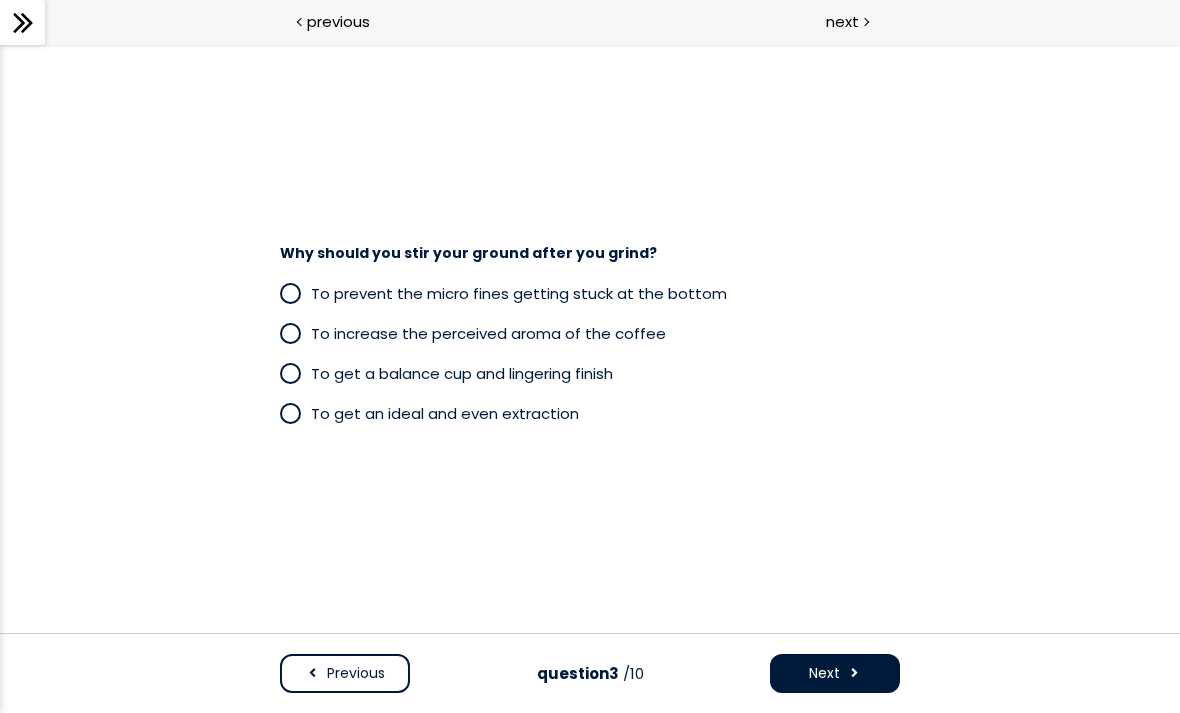click at bounding box center [290, 293] 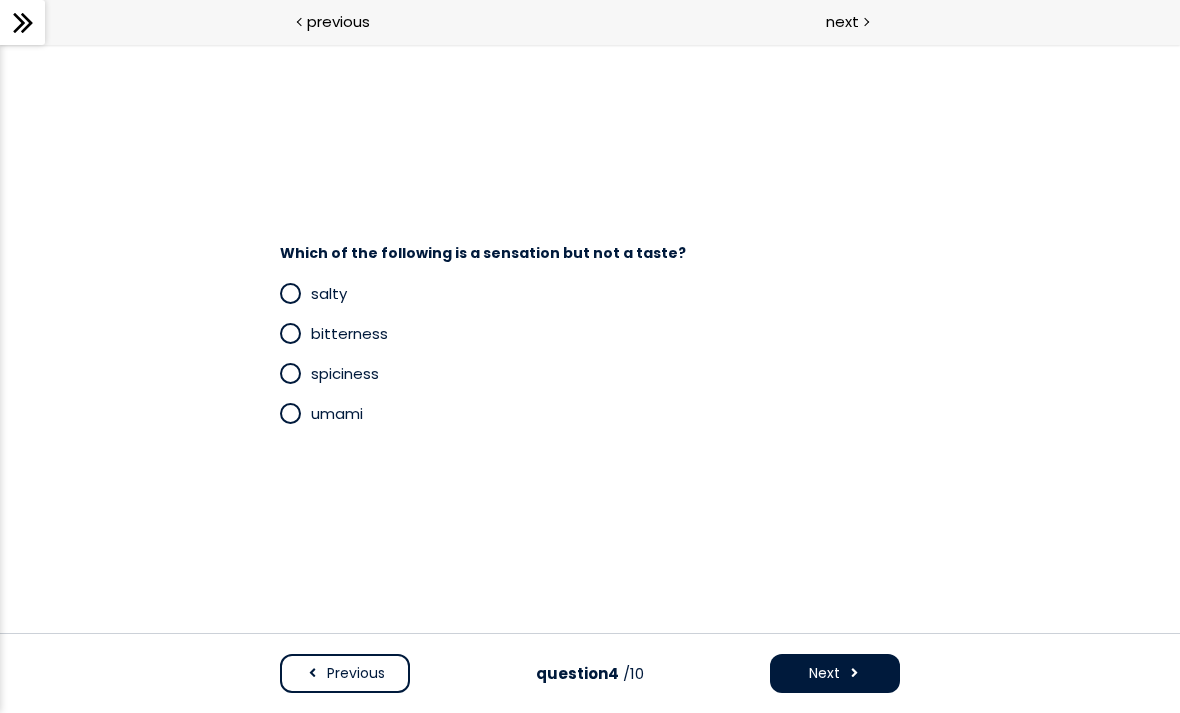 click at bounding box center [290, 373] 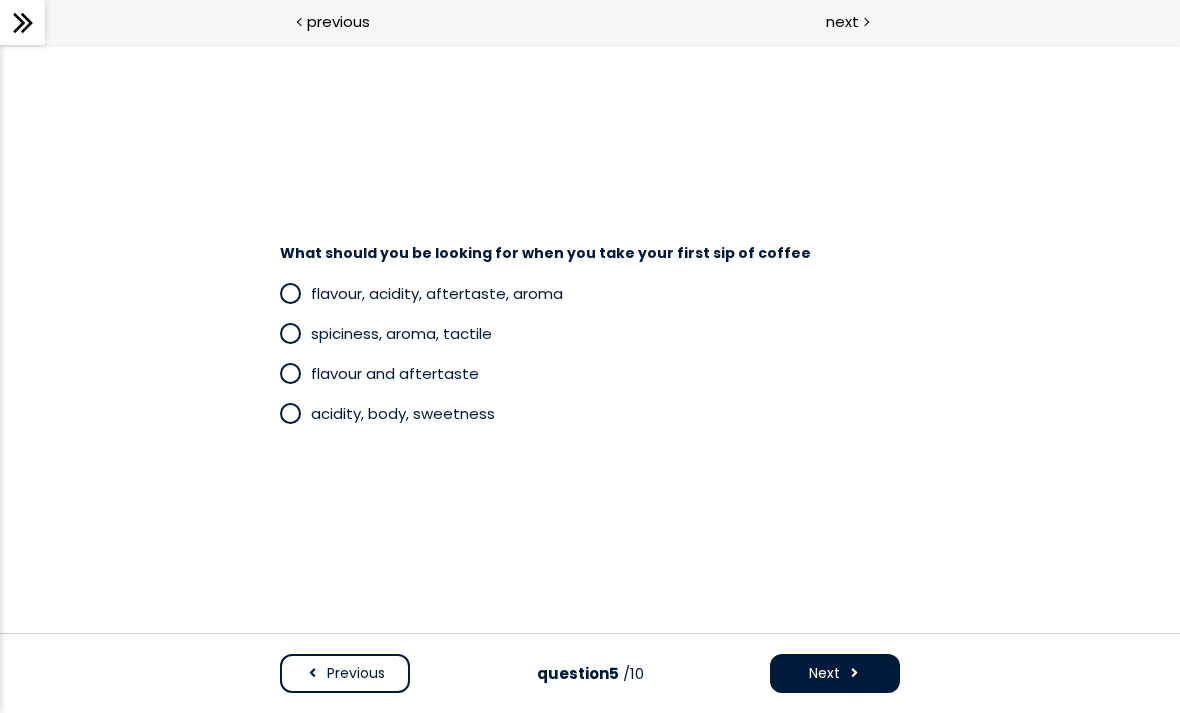 click at bounding box center [295, 413] 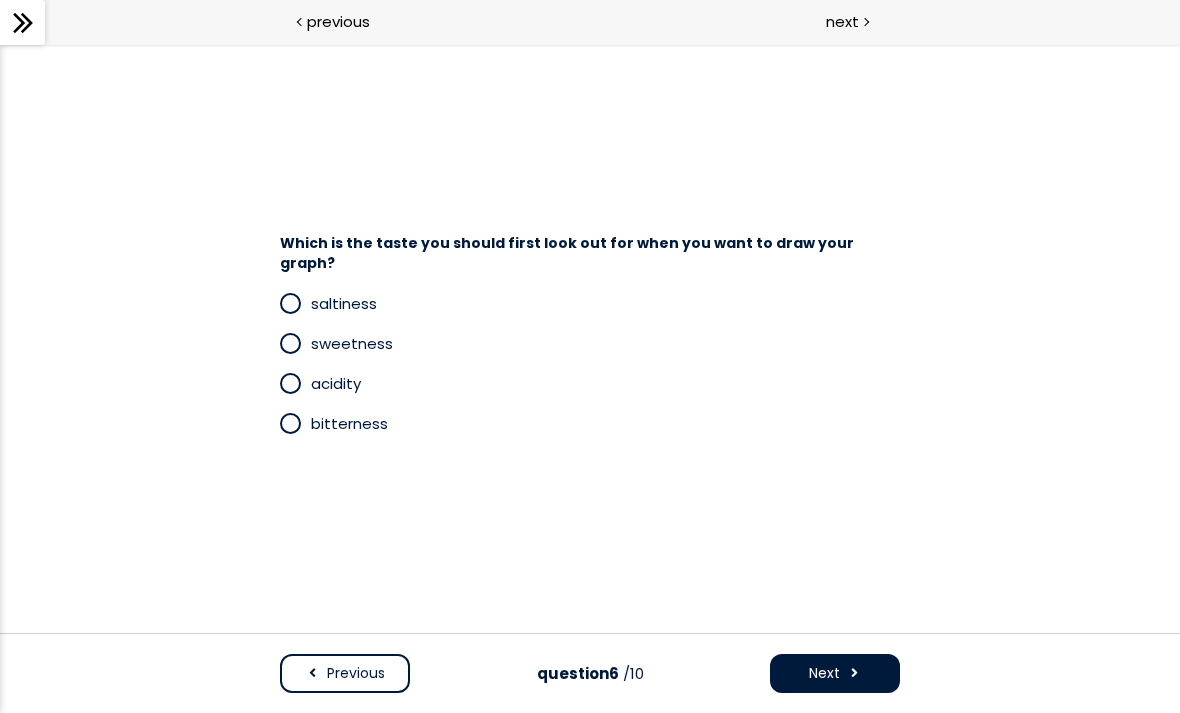 click at bounding box center [290, 383] 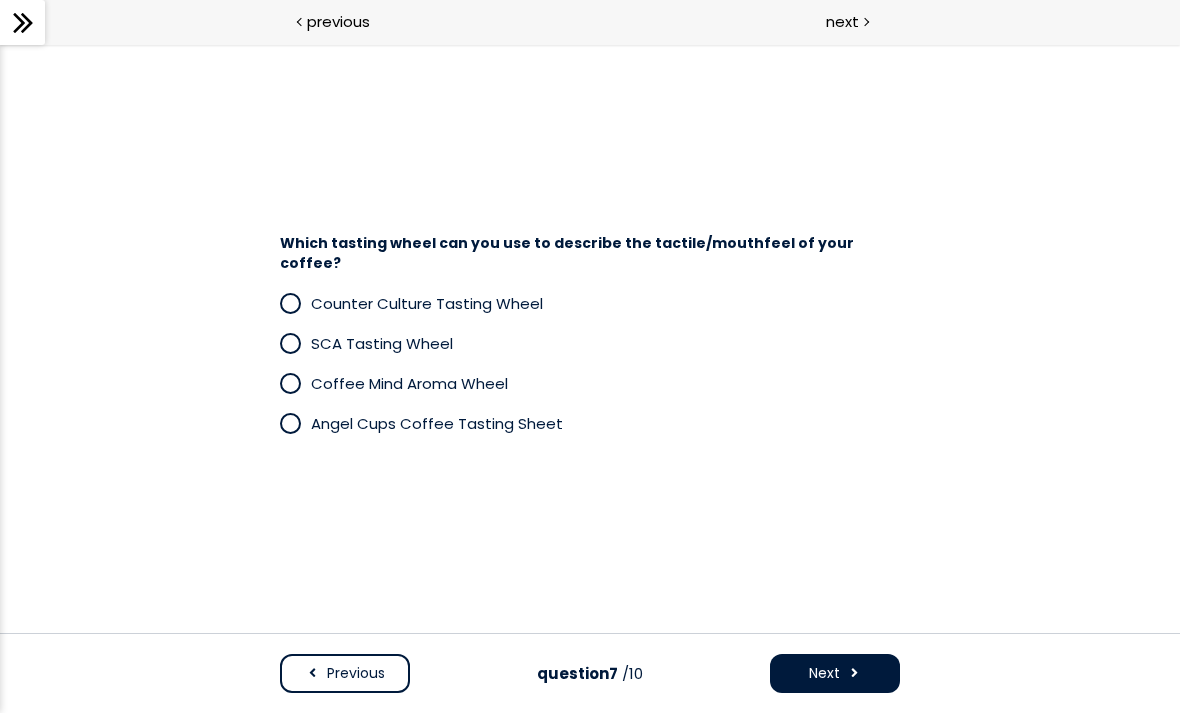 click at bounding box center [295, 303] 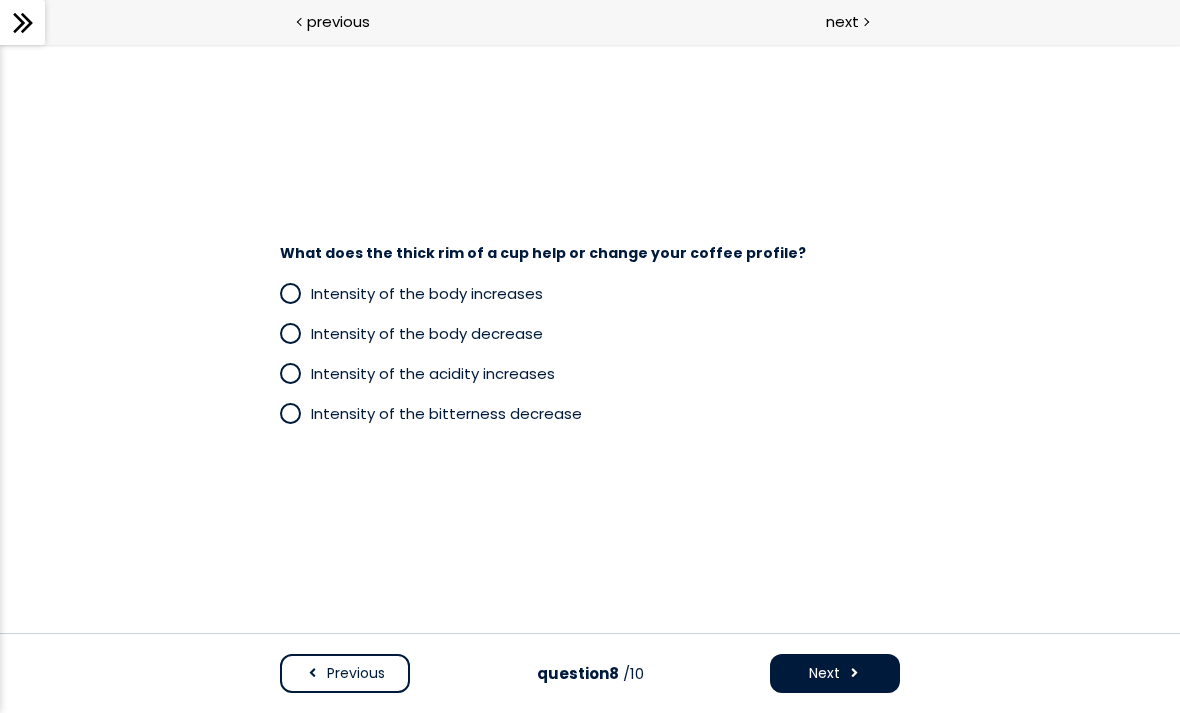 click at bounding box center (295, 293) 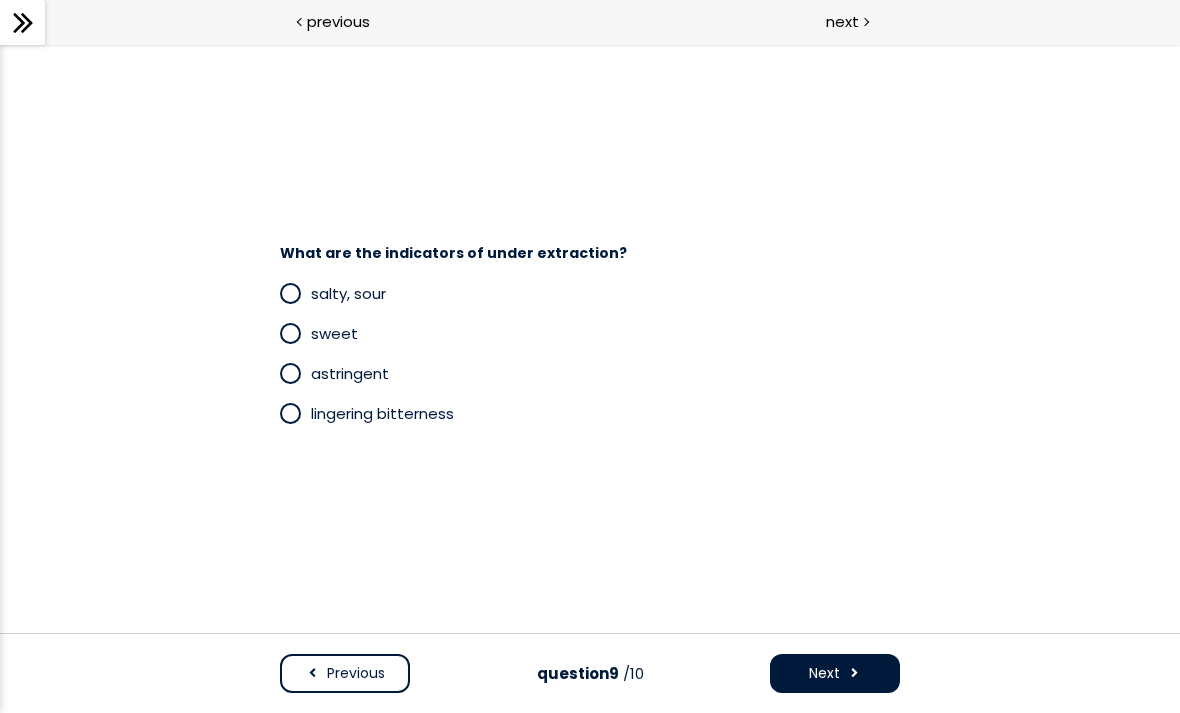 click at bounding box center [290, 293] 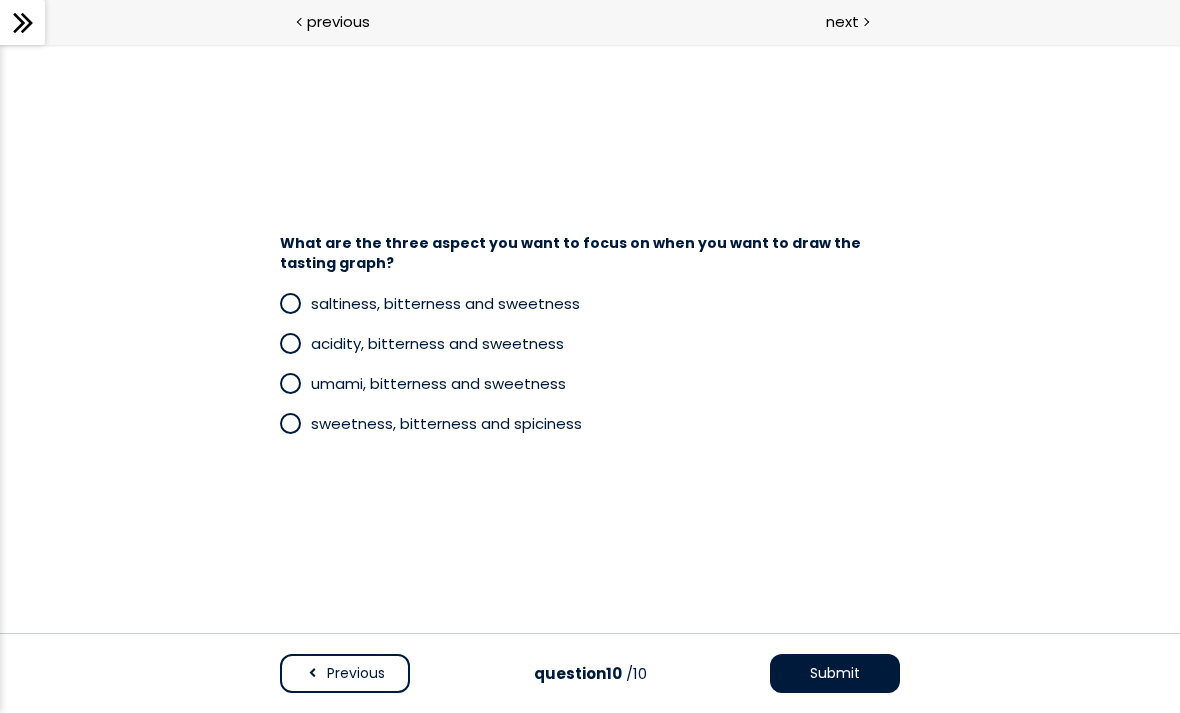 click at bounding box center [290, 343] 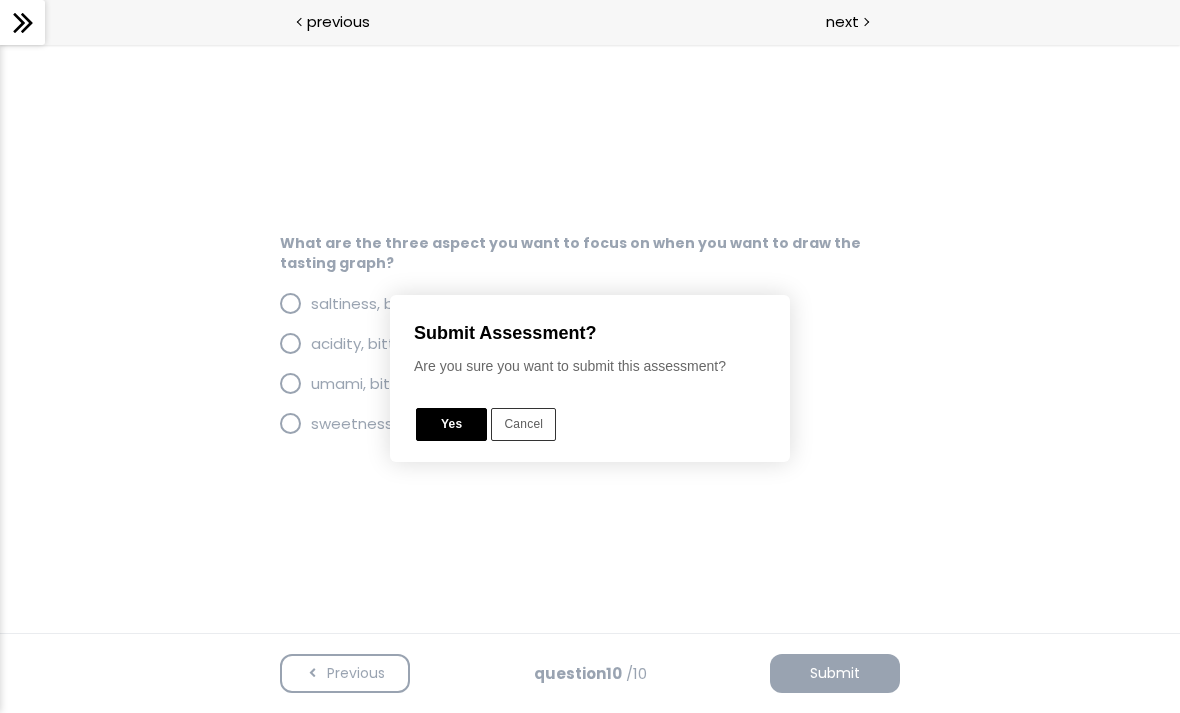 click on "Yes" at bounding box center (451, 424) 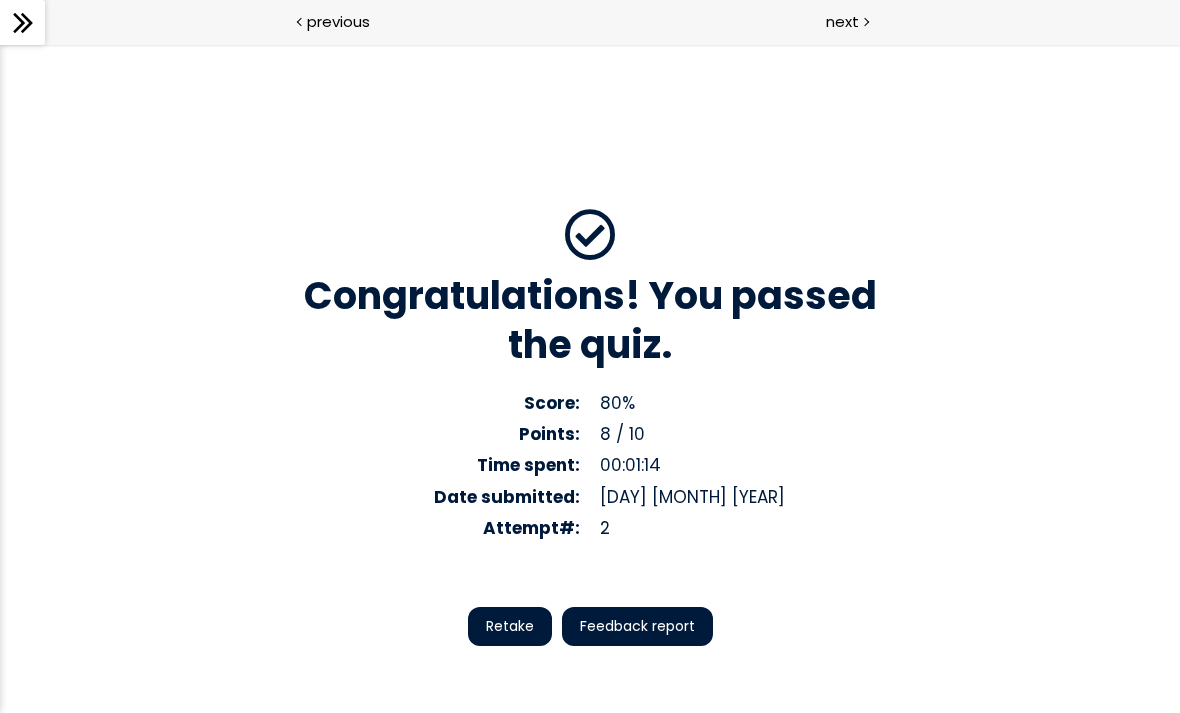 scroll, scrollTop: 86, scrollLeft: 0, axis: vertical 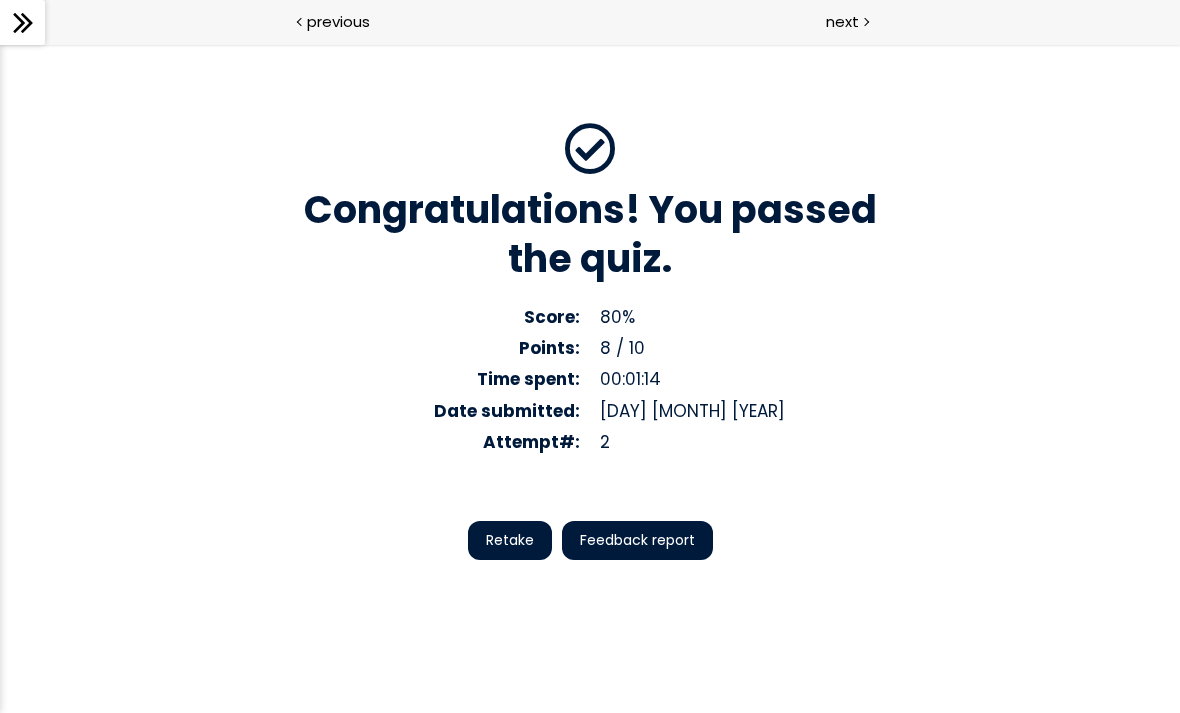 click on "Feedback report" at bounding box center [637, 540] 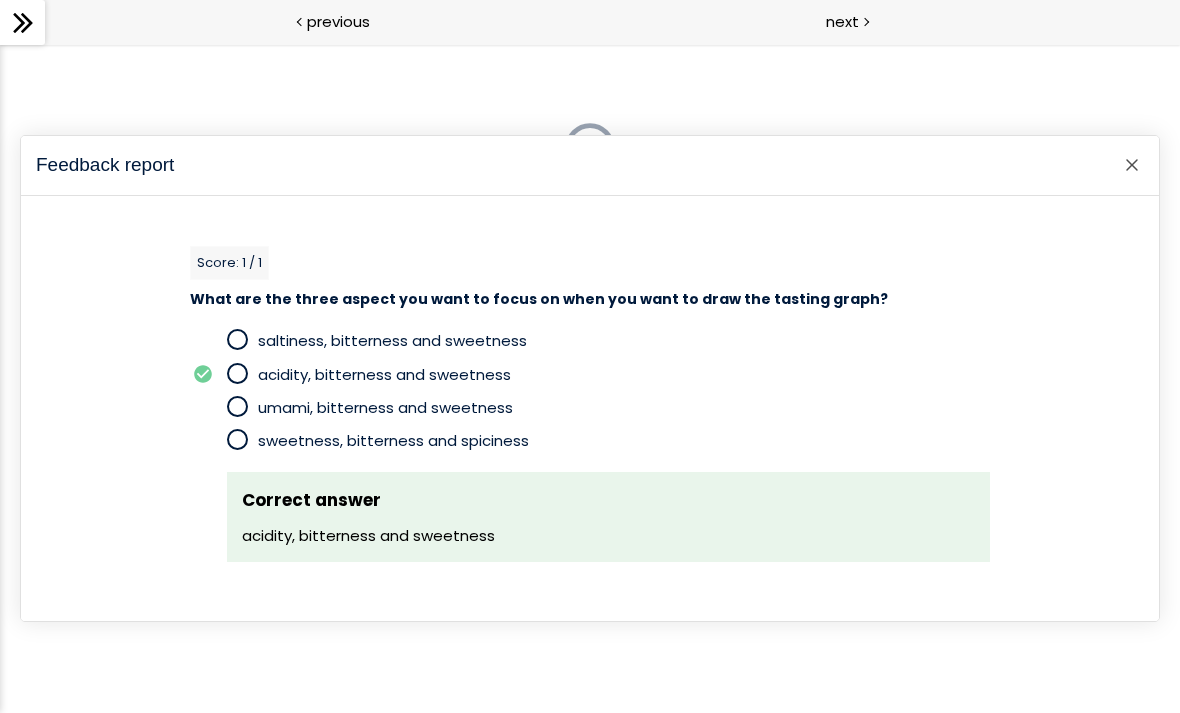 scroll, scrollTop: 3245, scrollLeft: 0, axis: vertical 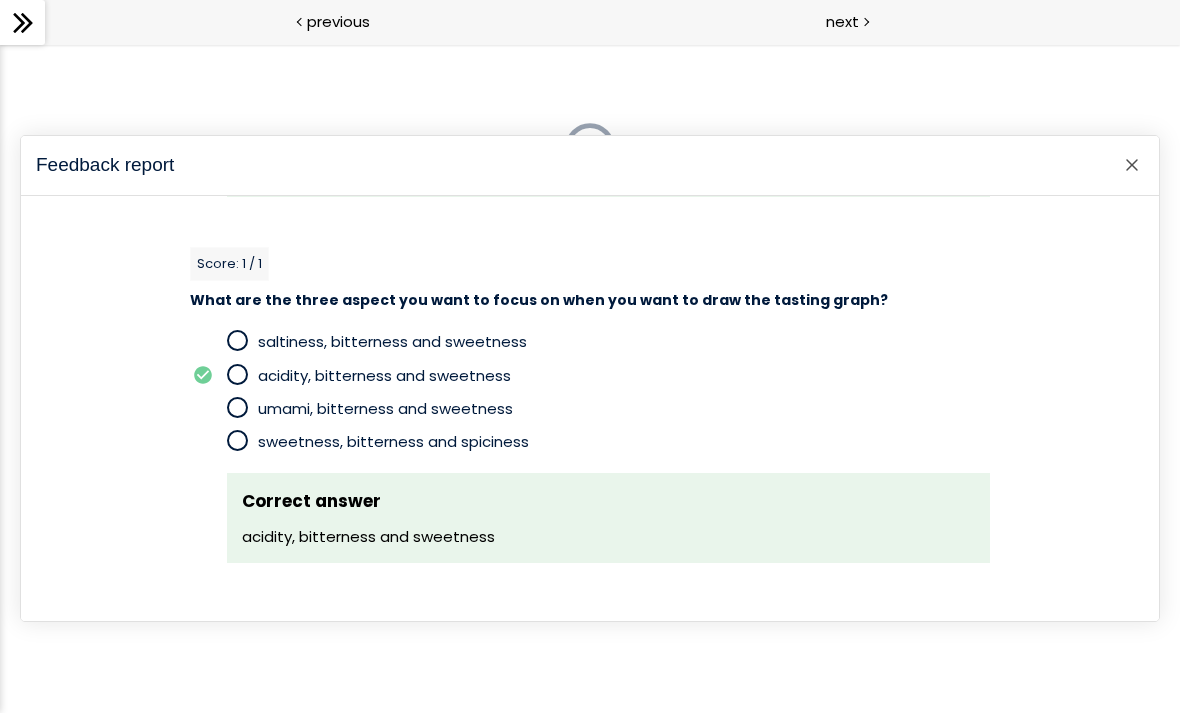 click at bounding box center [1132, 165] 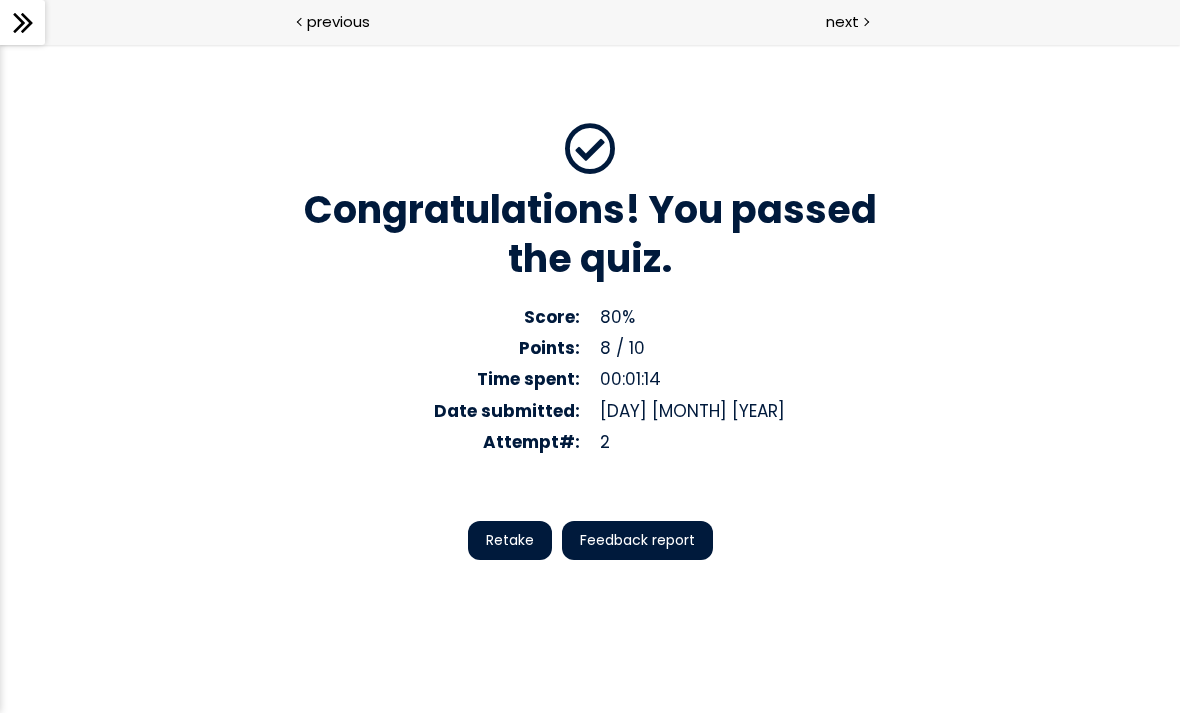 click on "next" at bounding box center (842, 21) 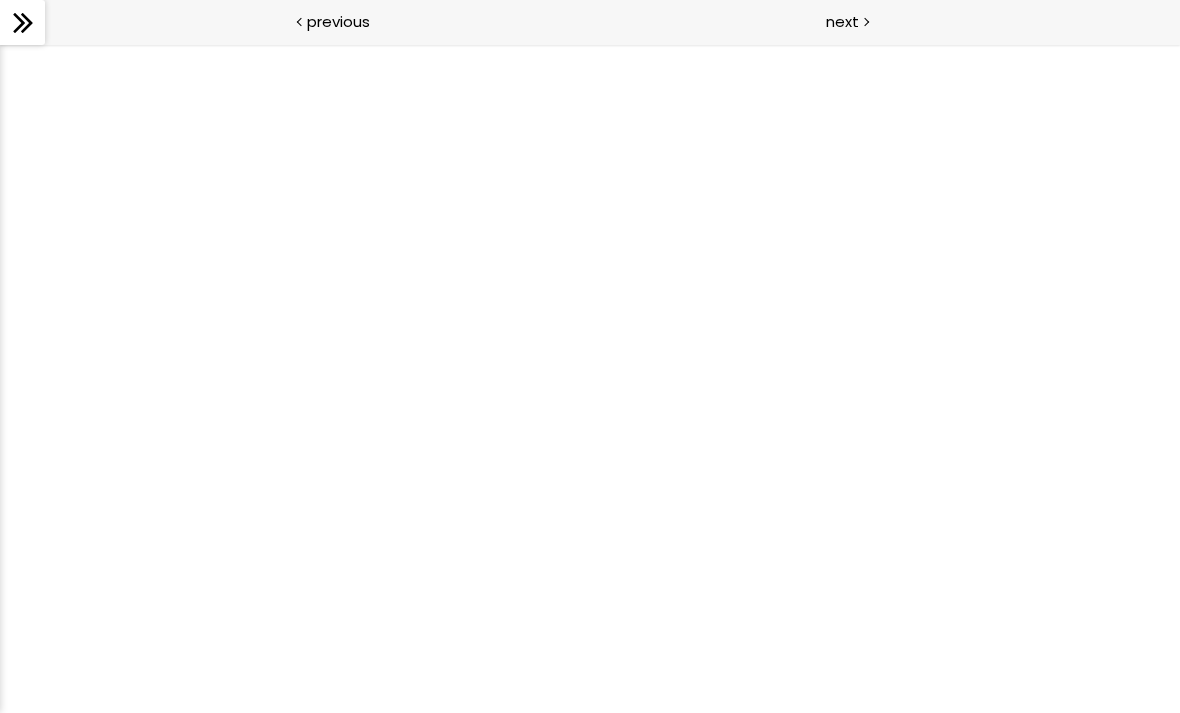 scroll, scrollTop: 0, scrollLeft: 0, axis: both 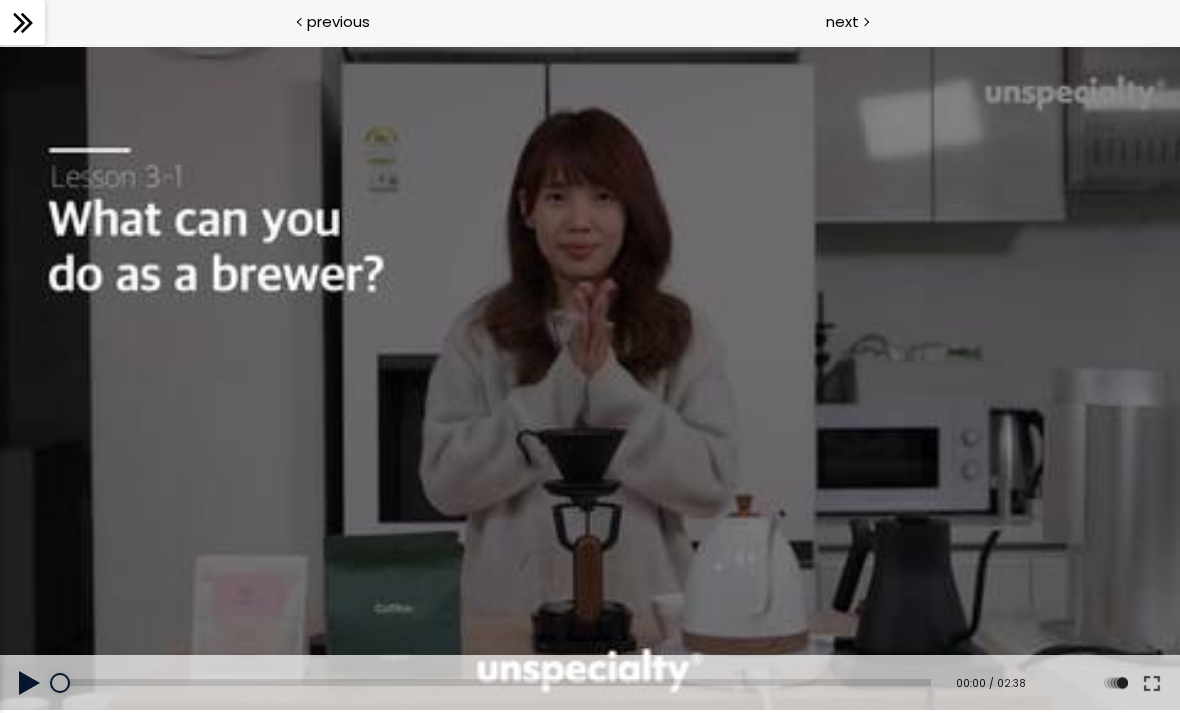 click at bounding box center [30, 683] 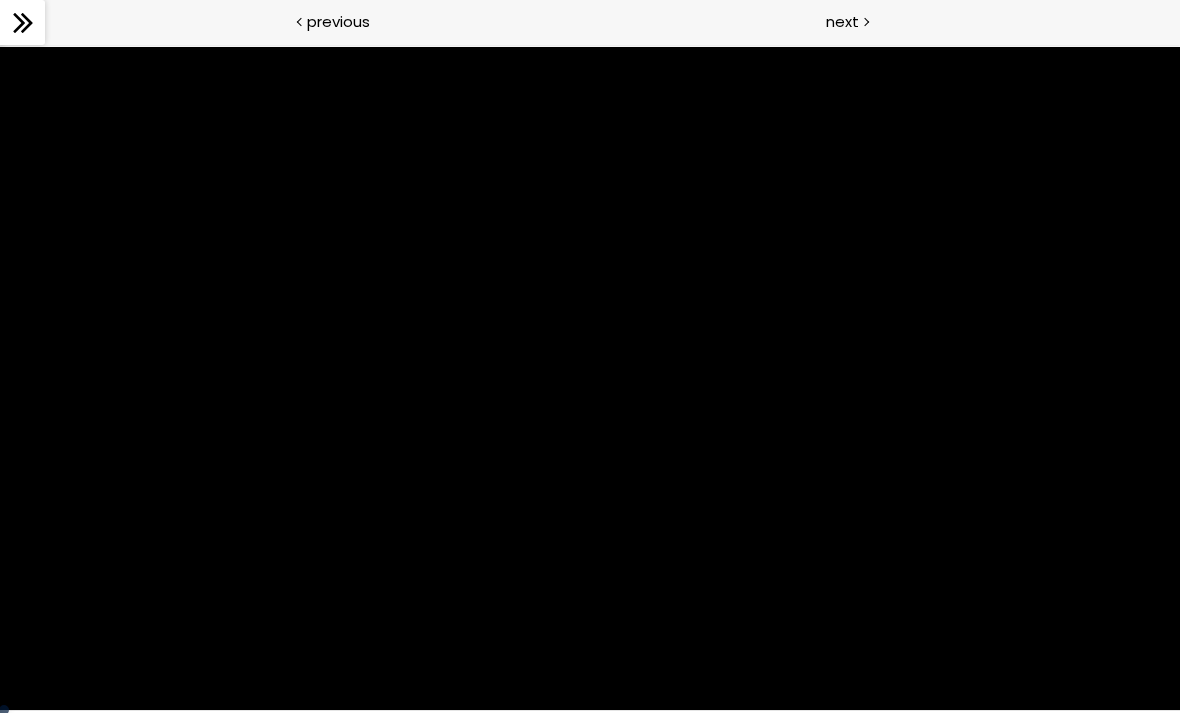 click at bounding box center [590, 379] 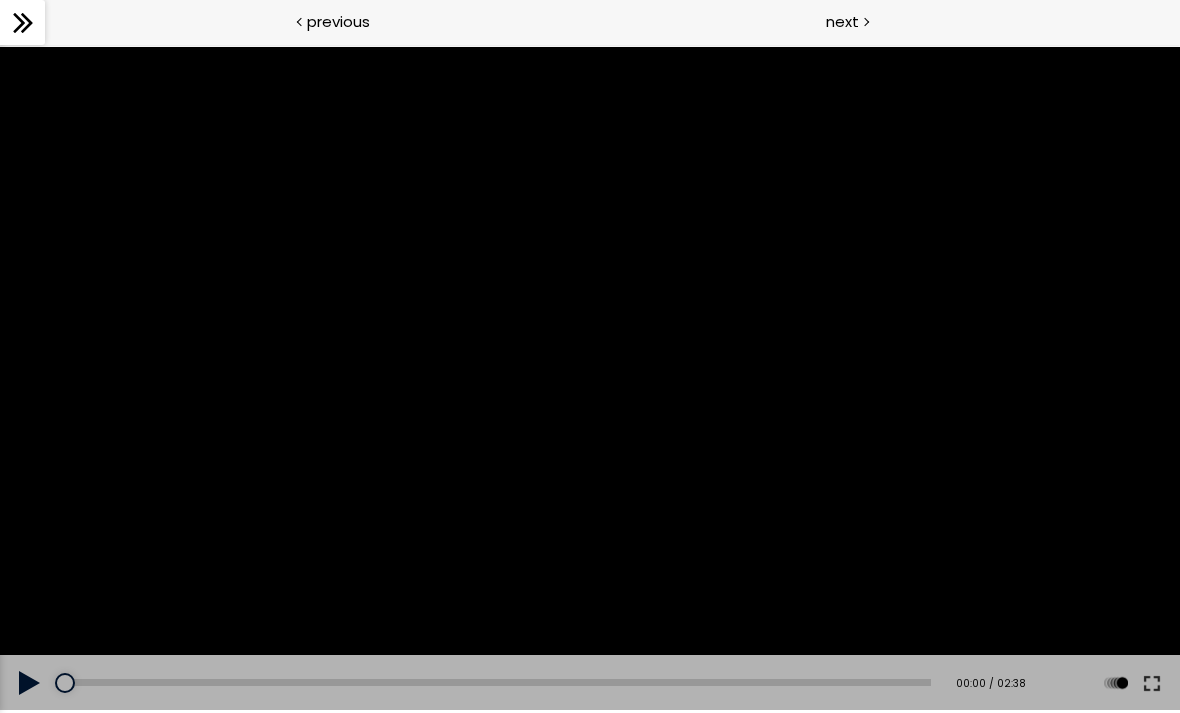 click at bounding box center [30, 683] 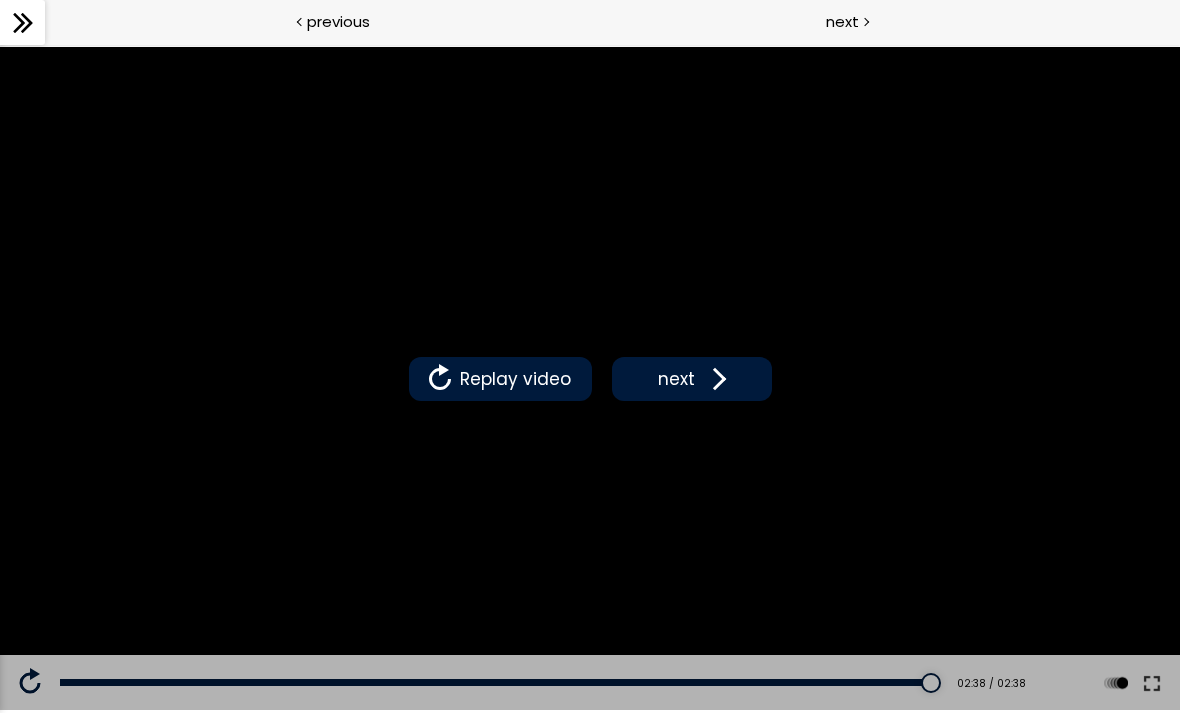click at bounding box center [715, 379] 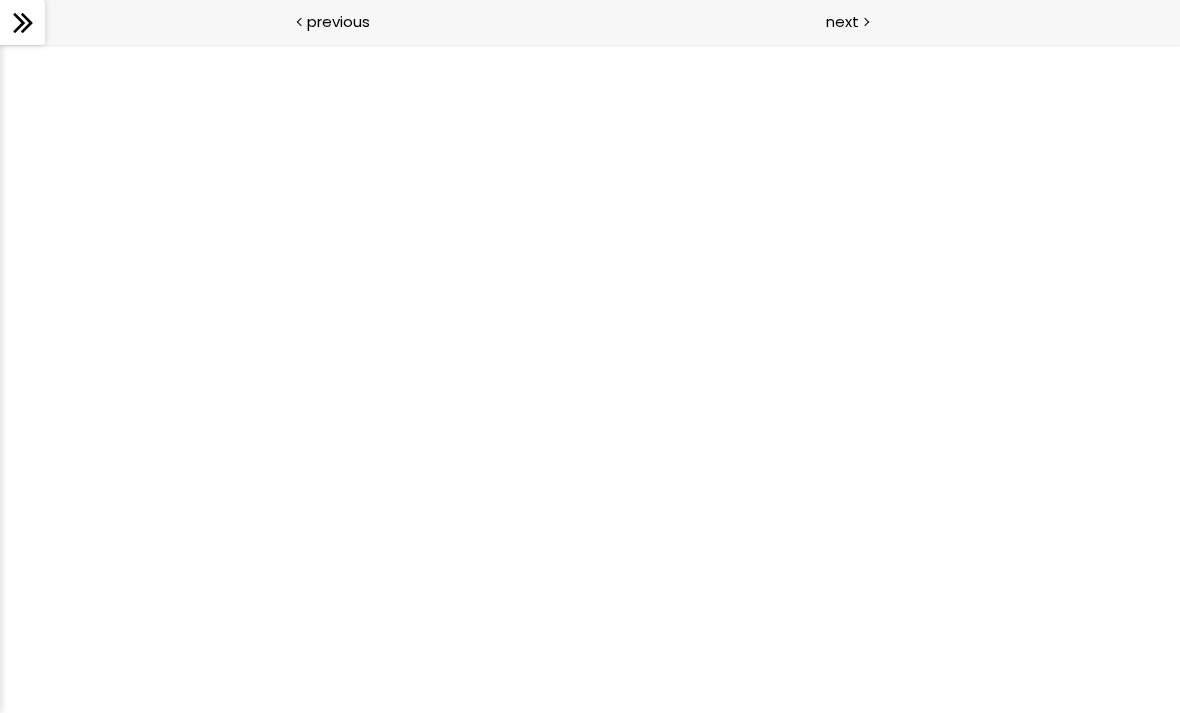 scroll, scrollTop: 0, scrollLeft: 0, axis: both 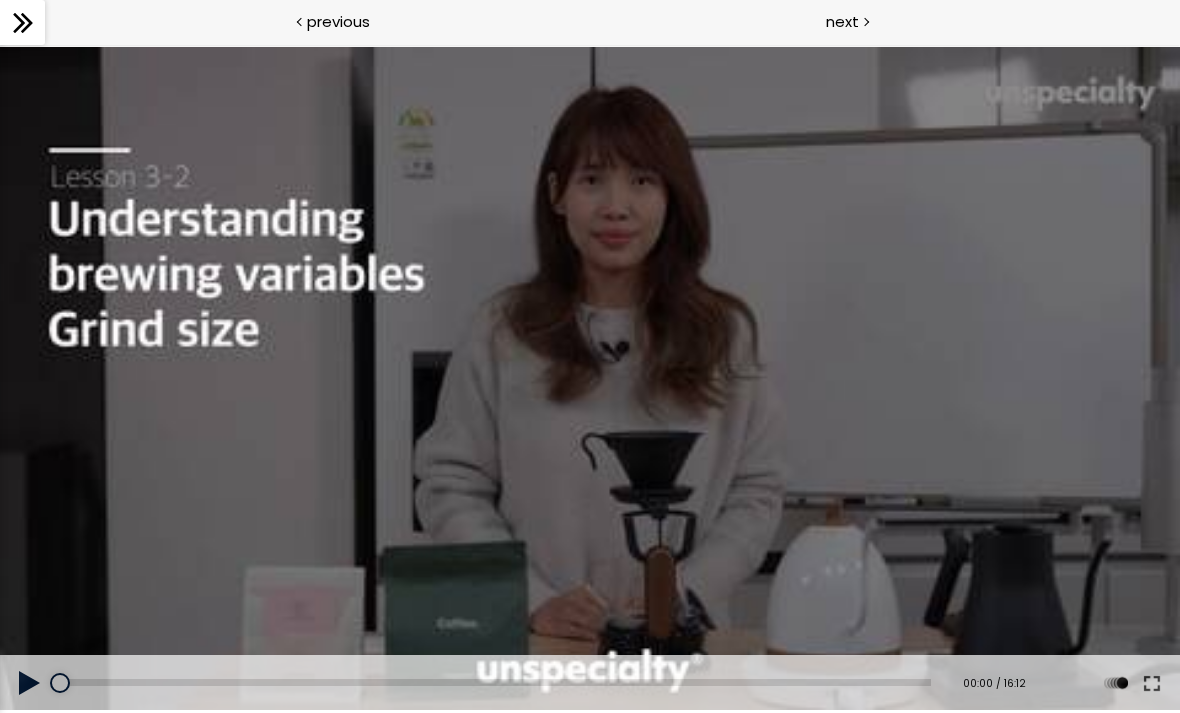 click at bounding box center [30, 683] 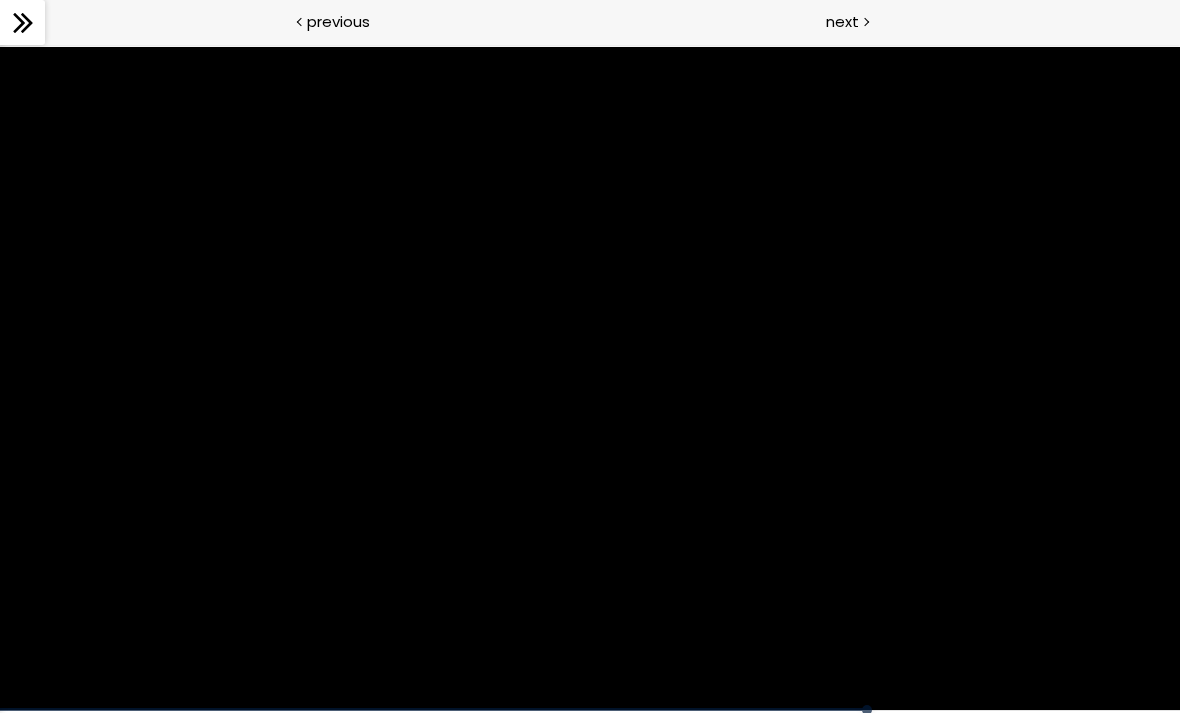 click at bounding box center [590, 379] 